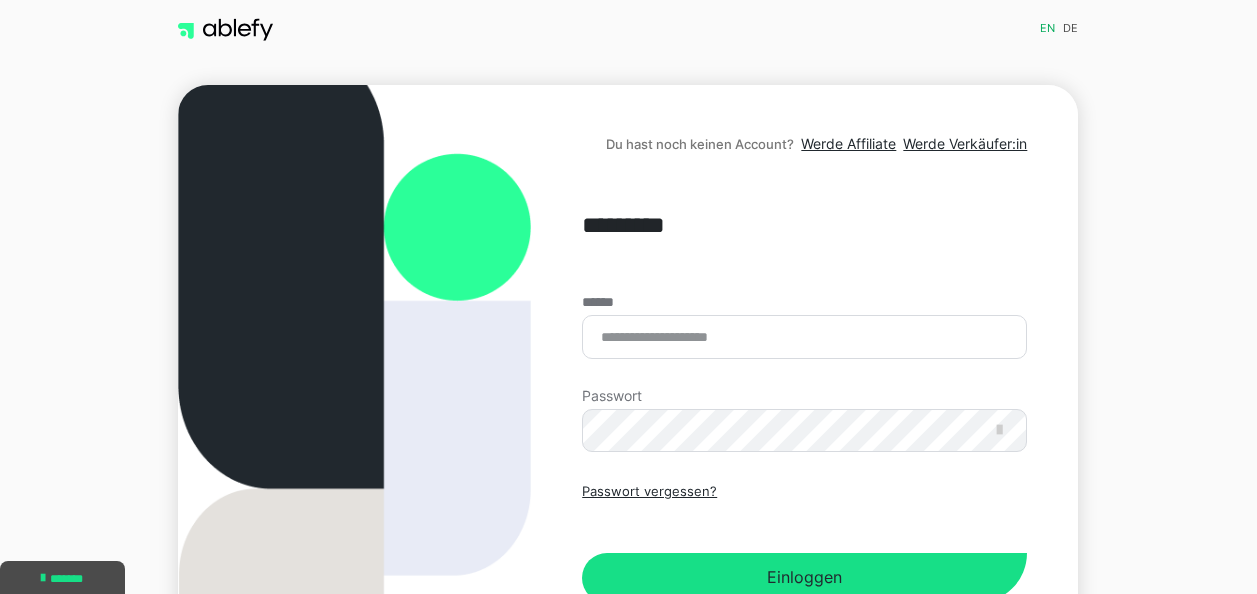 scroll, scrollTop: 0, scrollLeft: 0, axis: both 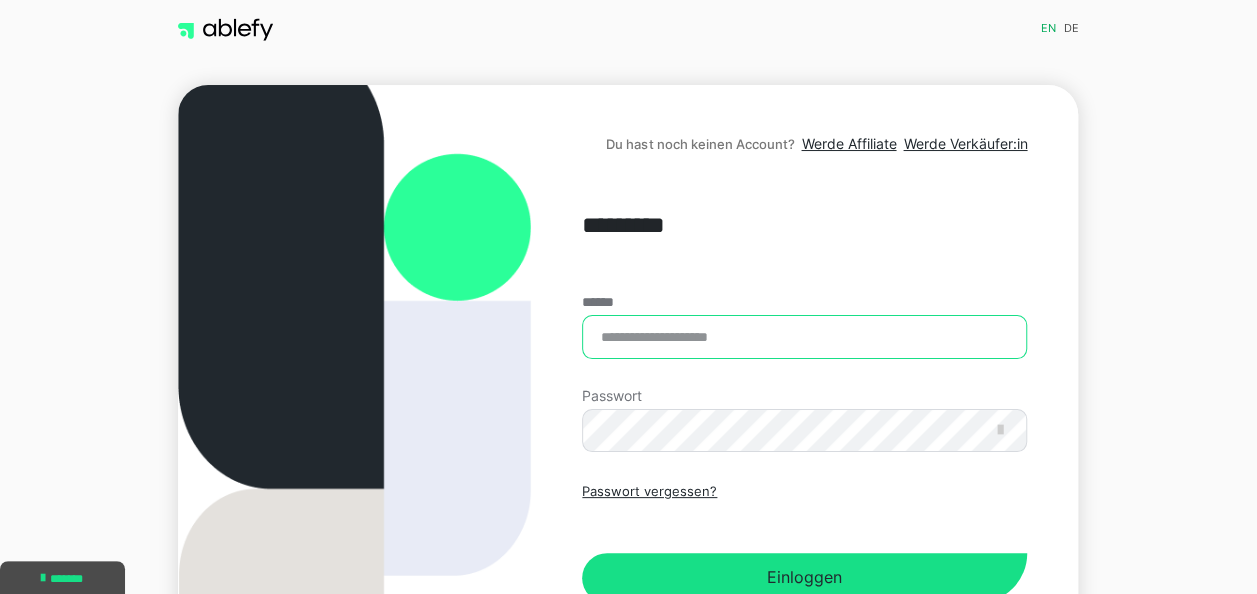 click on "******" at bounding box center [804, 337] 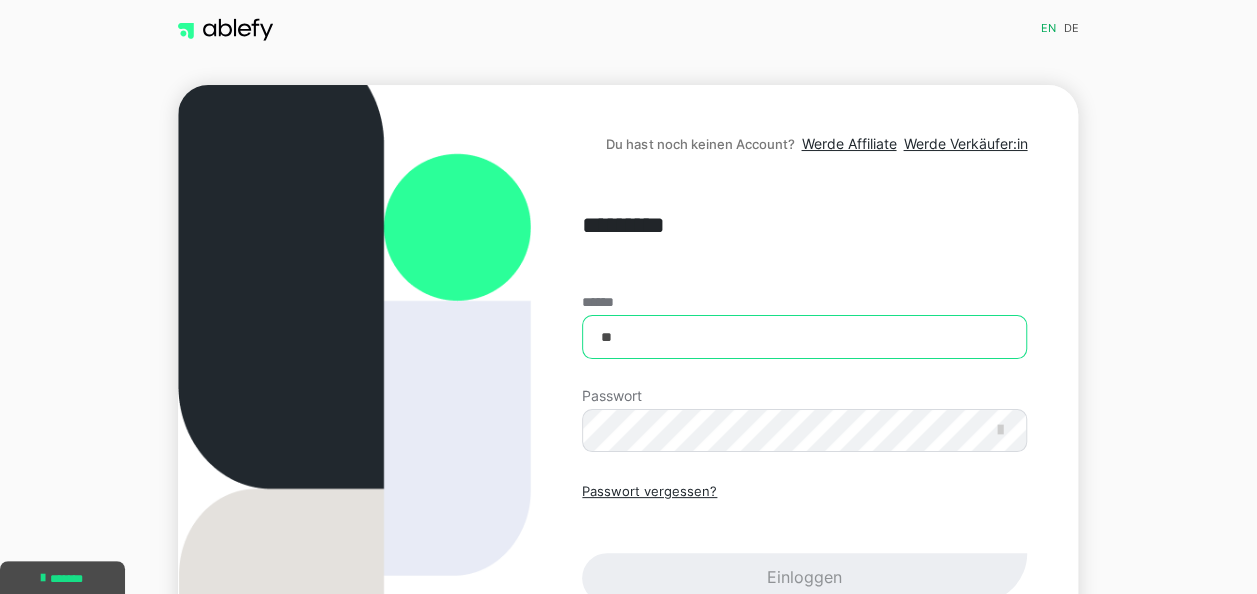 type on "*" 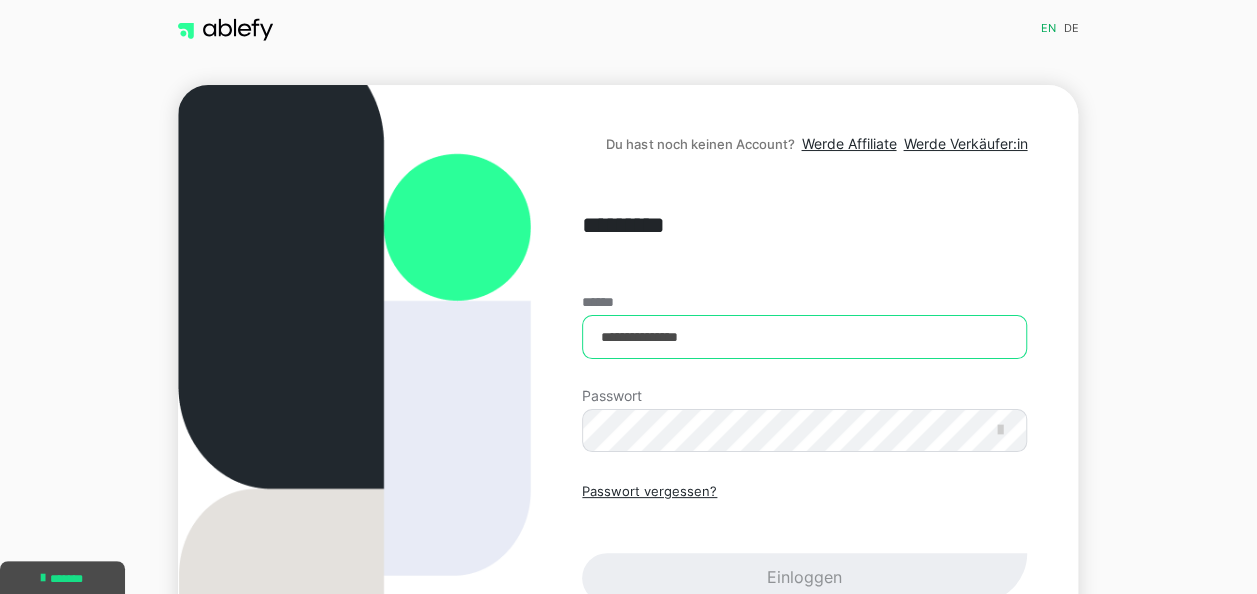 click on "**********" at bounding box center [804, 337] 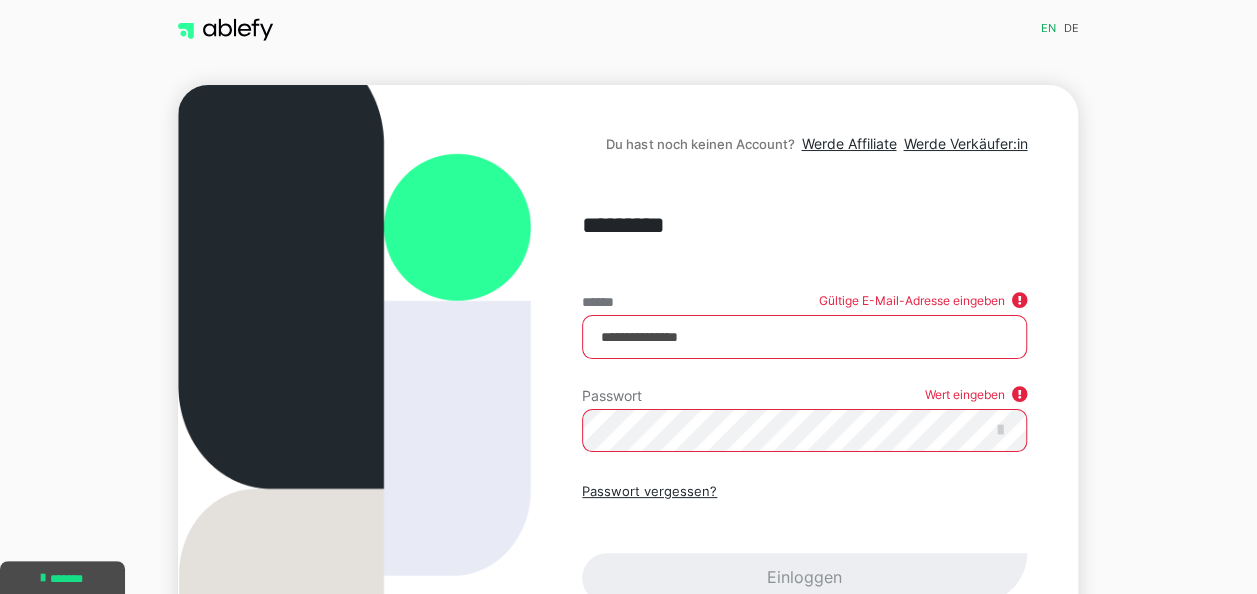 click on "**********" at bounding box center (804, 337) 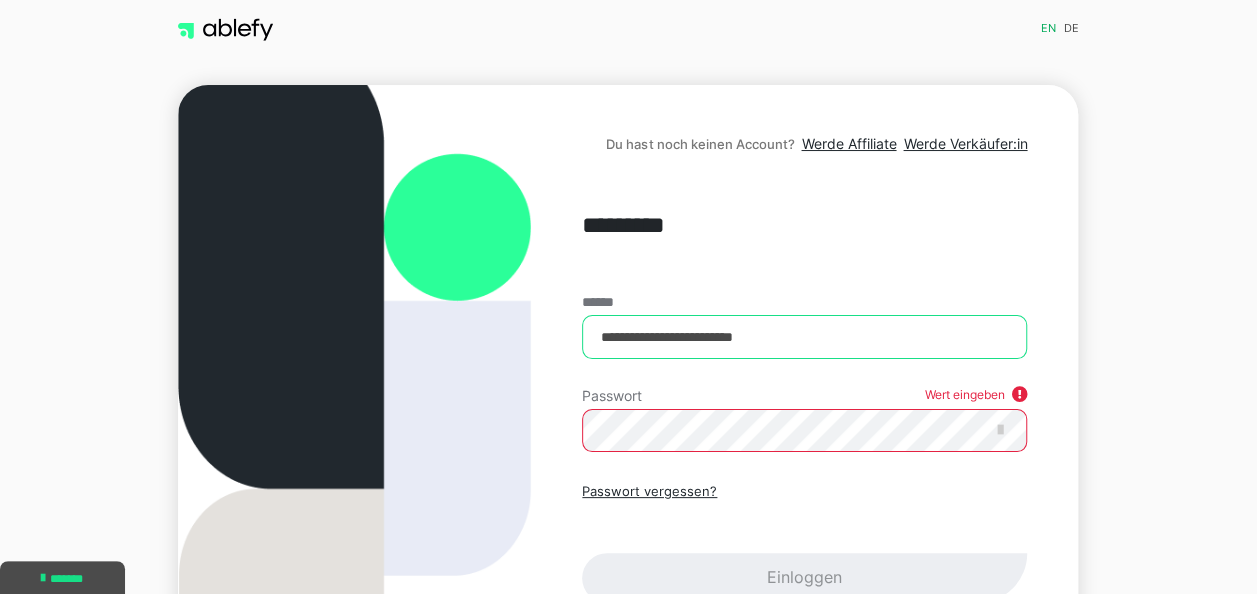 type on "**********" 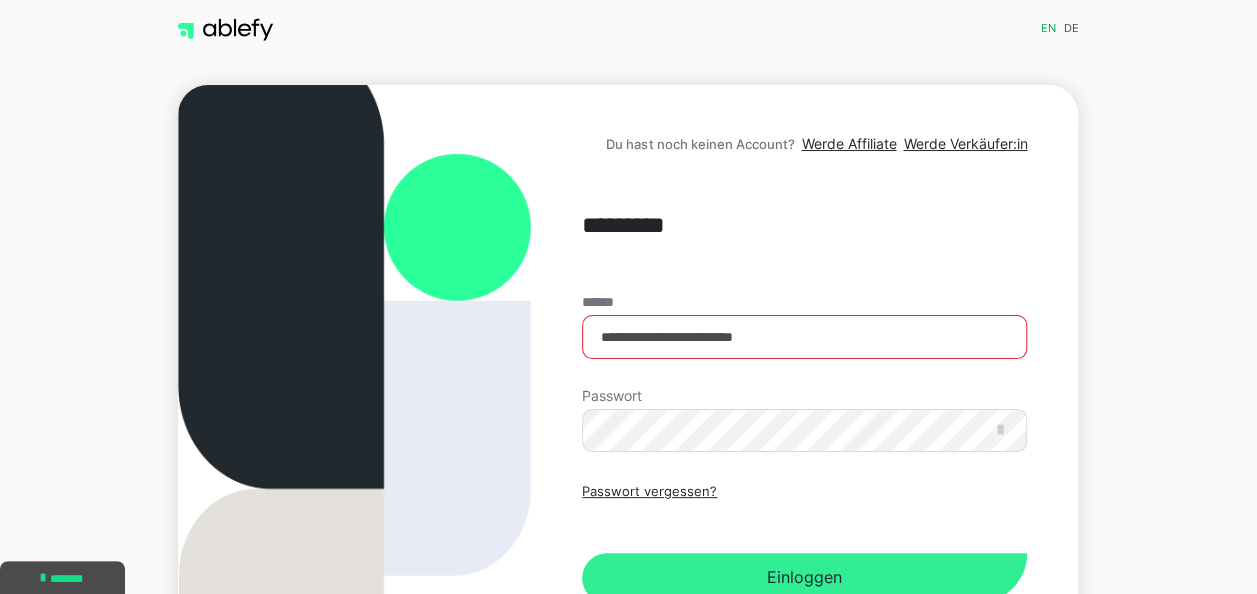 click on "Einloggen" at bounding box center (804, 578) 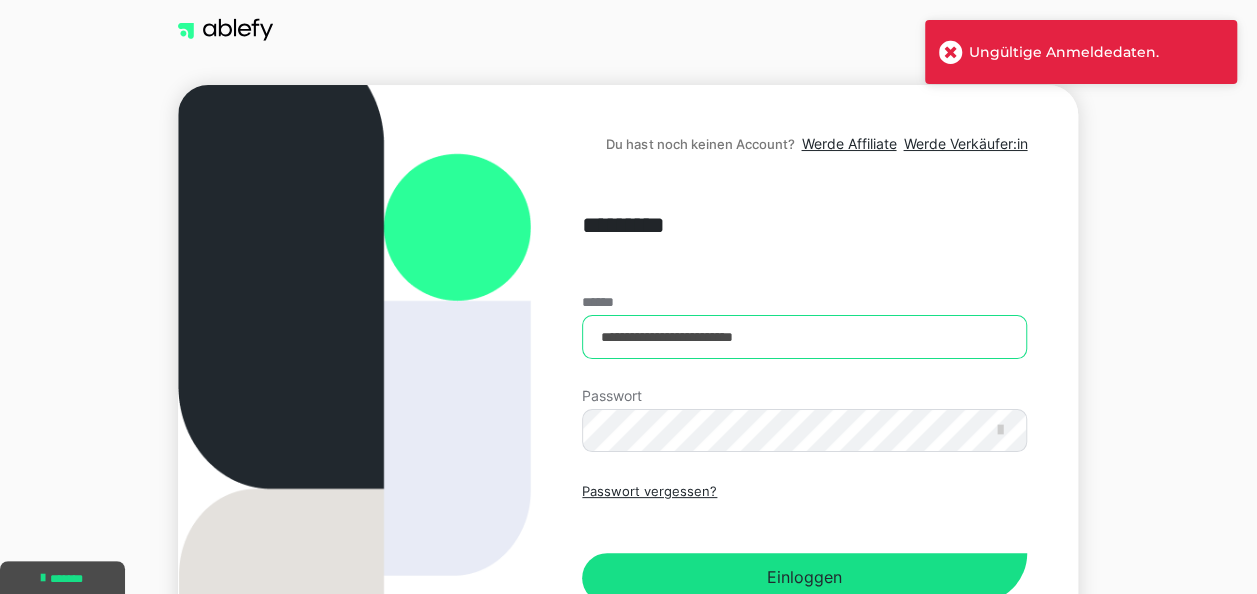 click on "**********" at bounding box center (804, 337) 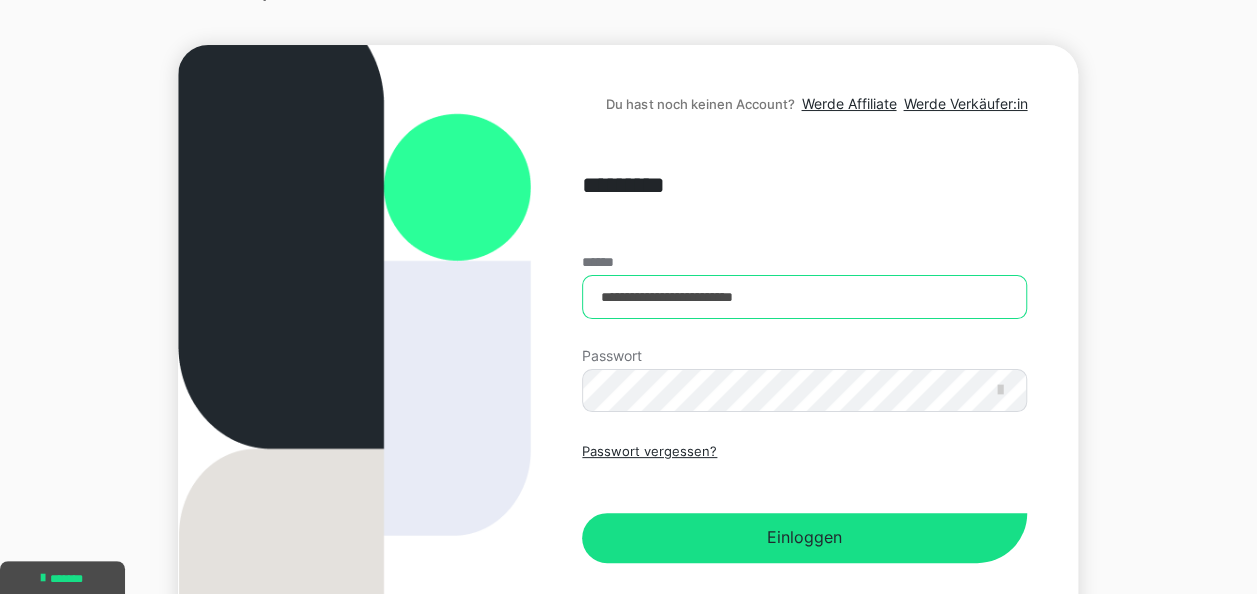 scroll, scrollTop: 133, scrollLeft: 0, axis: vertical 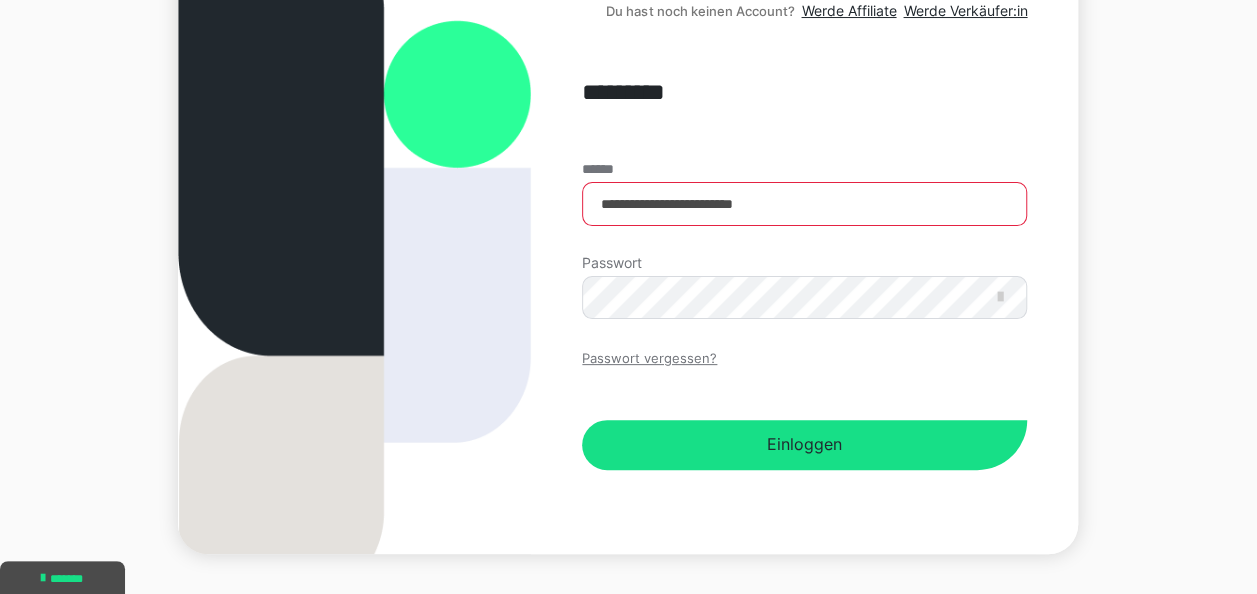 click on "Passwort vergessen?" at bounding box center [649, 359] 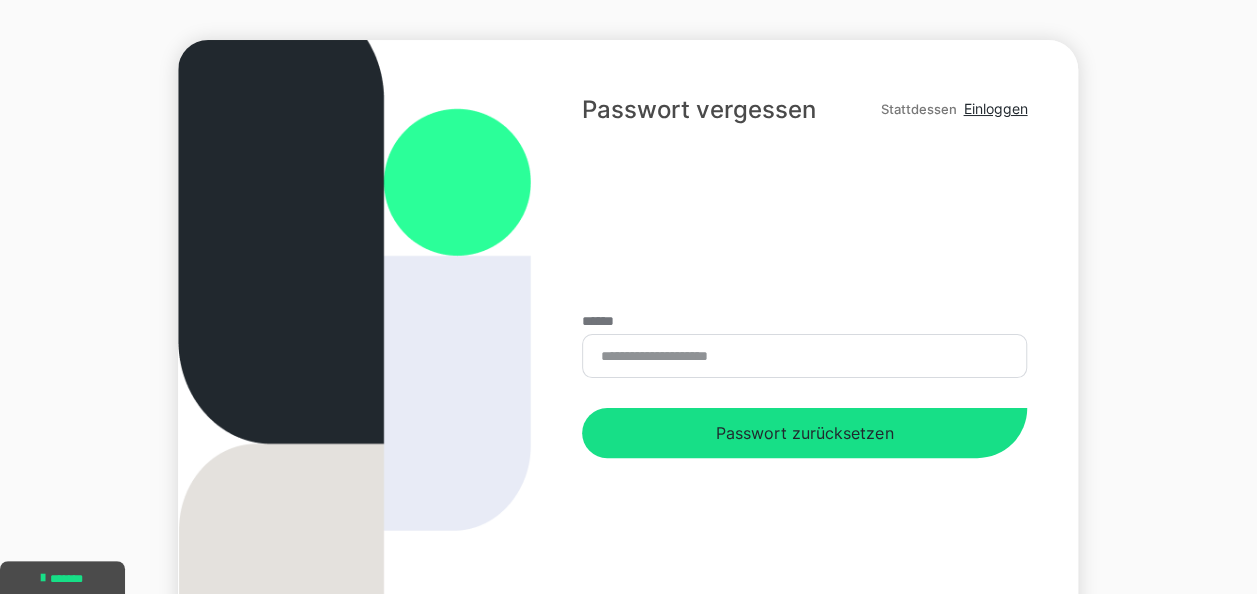 scroll, scrollTop: 0, scrollLeft: 0, axis: both 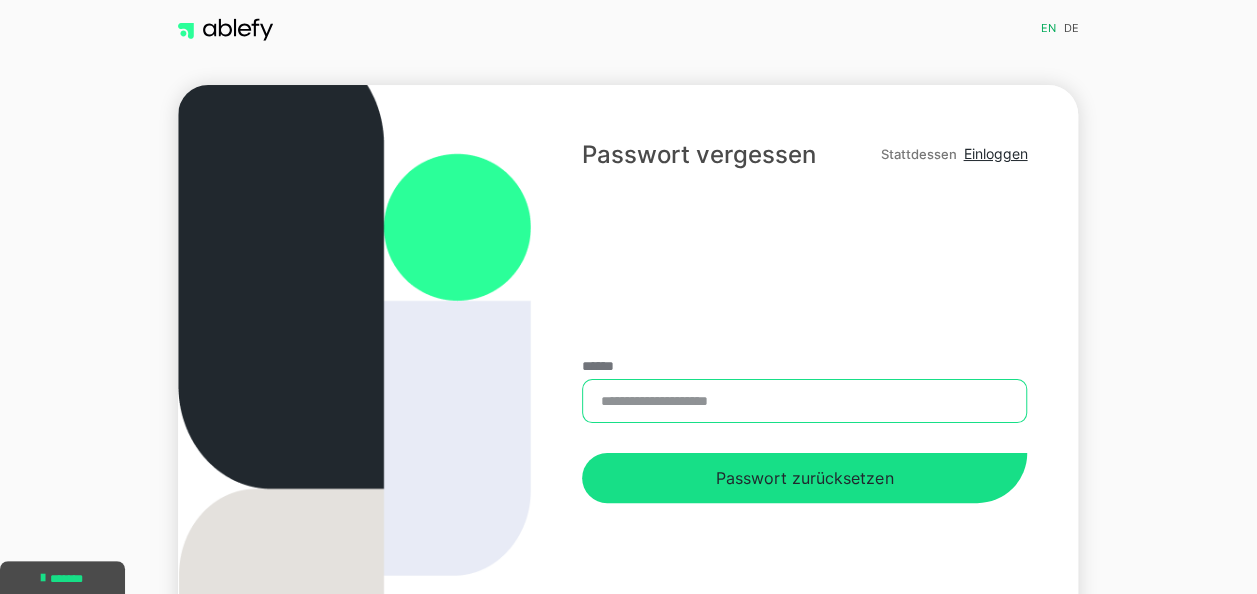 click on "******" at bounding box center (804, 401) 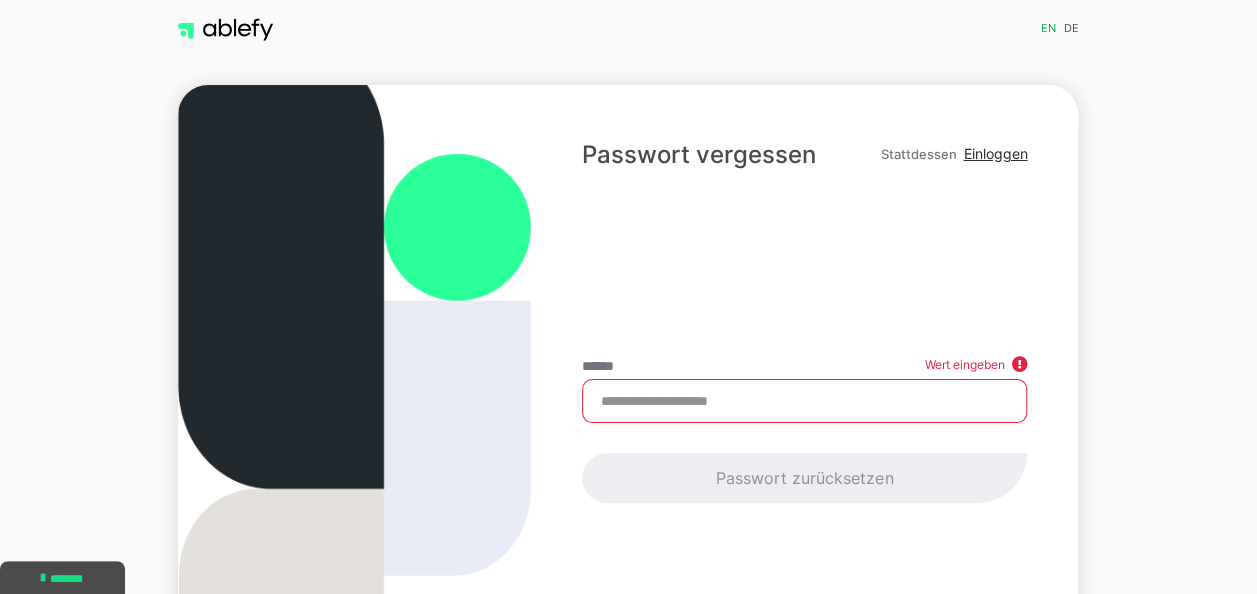 click on "******" at bounding box center (804, 401) 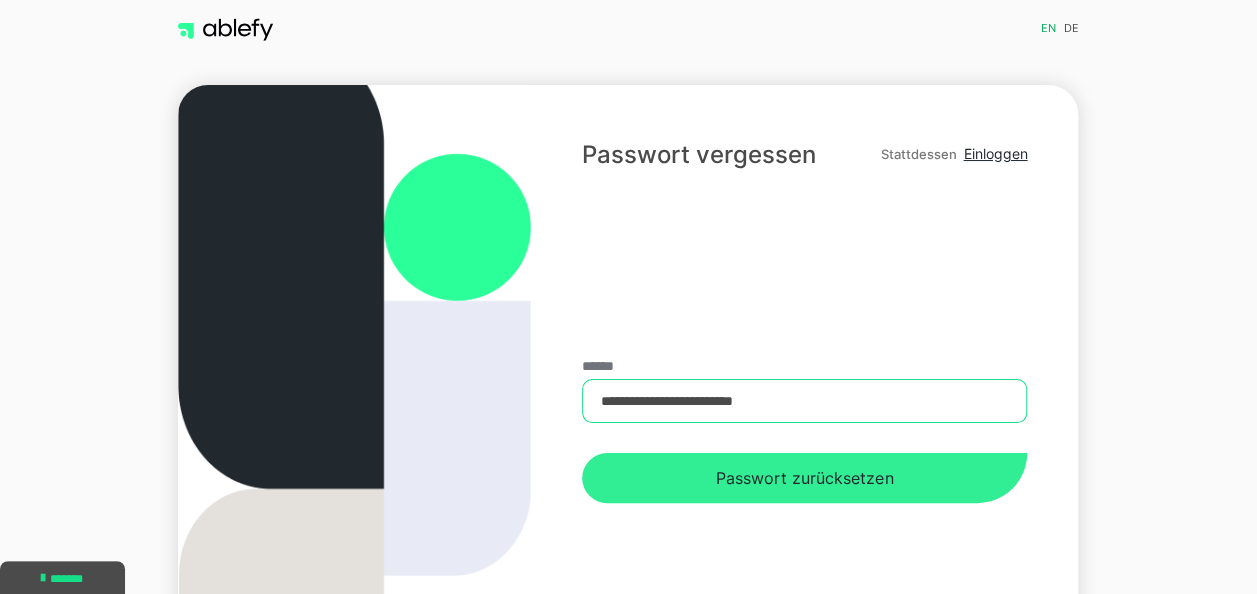 type on "**********" 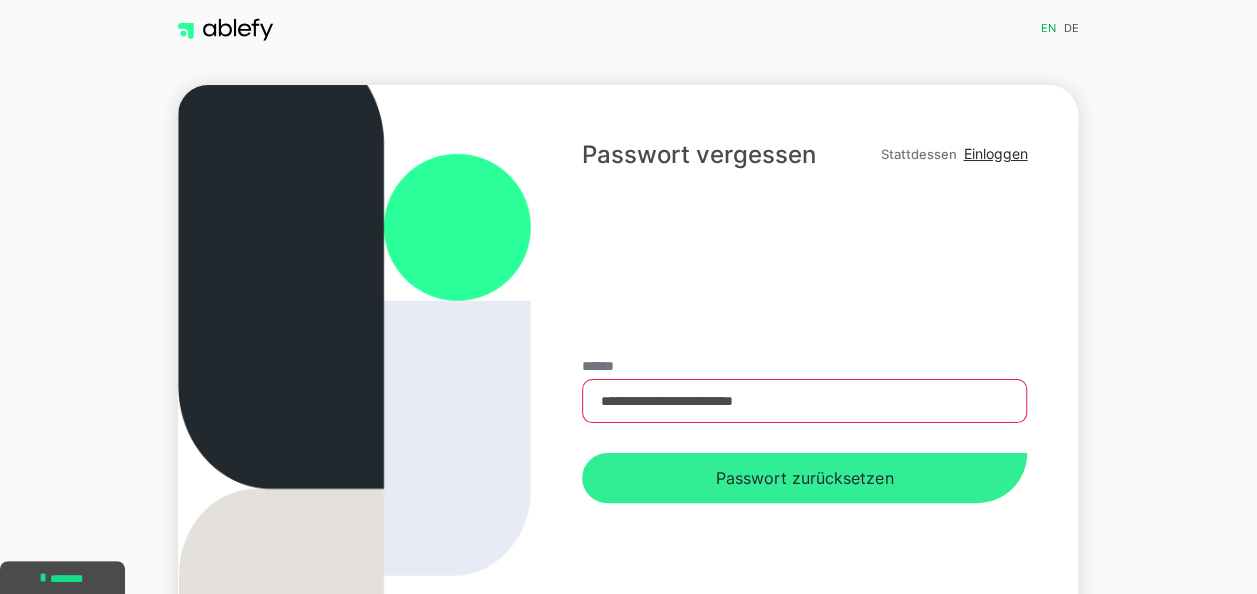 click on "Passwort zurücksetzen" at bounding box center (804, 478) 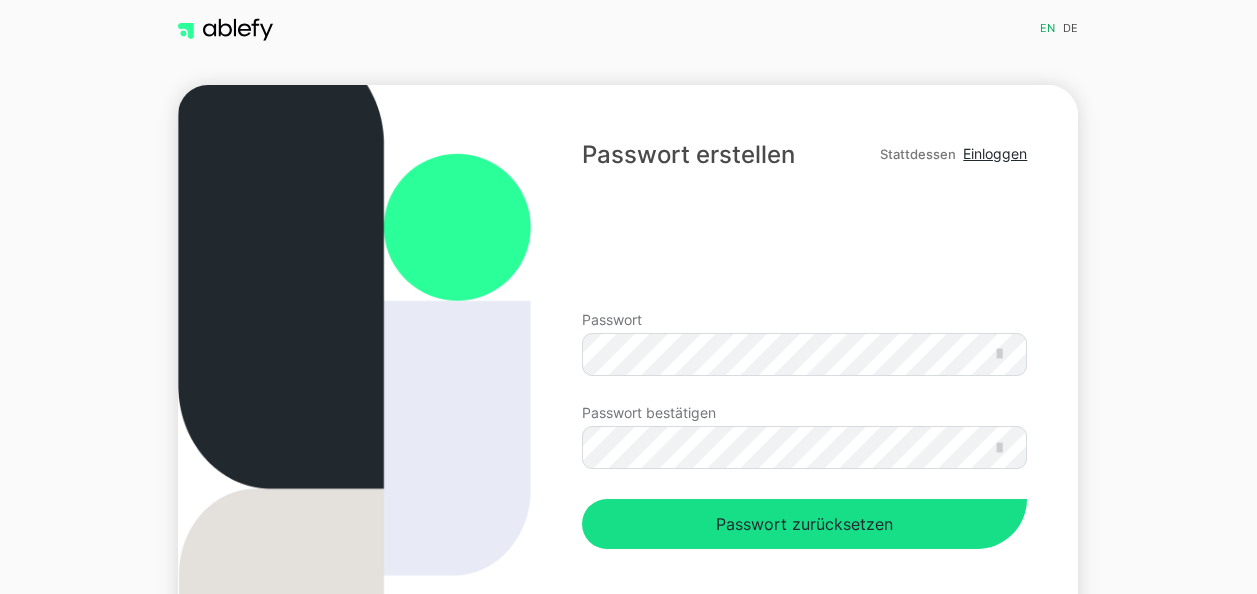scroll, scrollTop: 0, scrollLeft: 0, axis: both 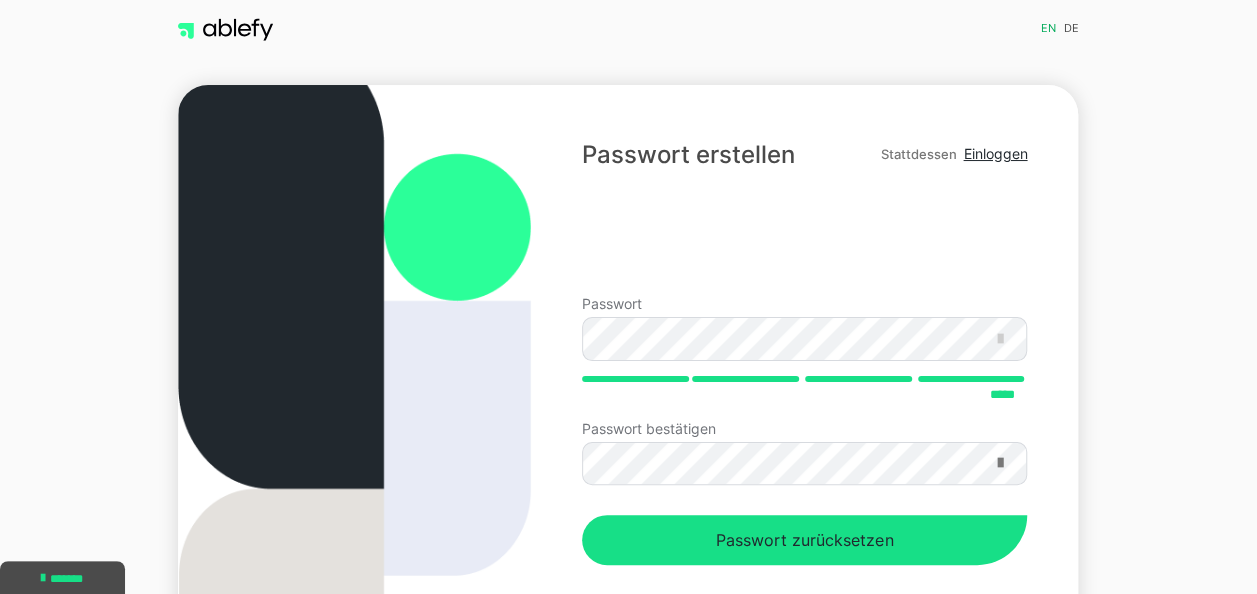 click at bounding box center [999, 463] 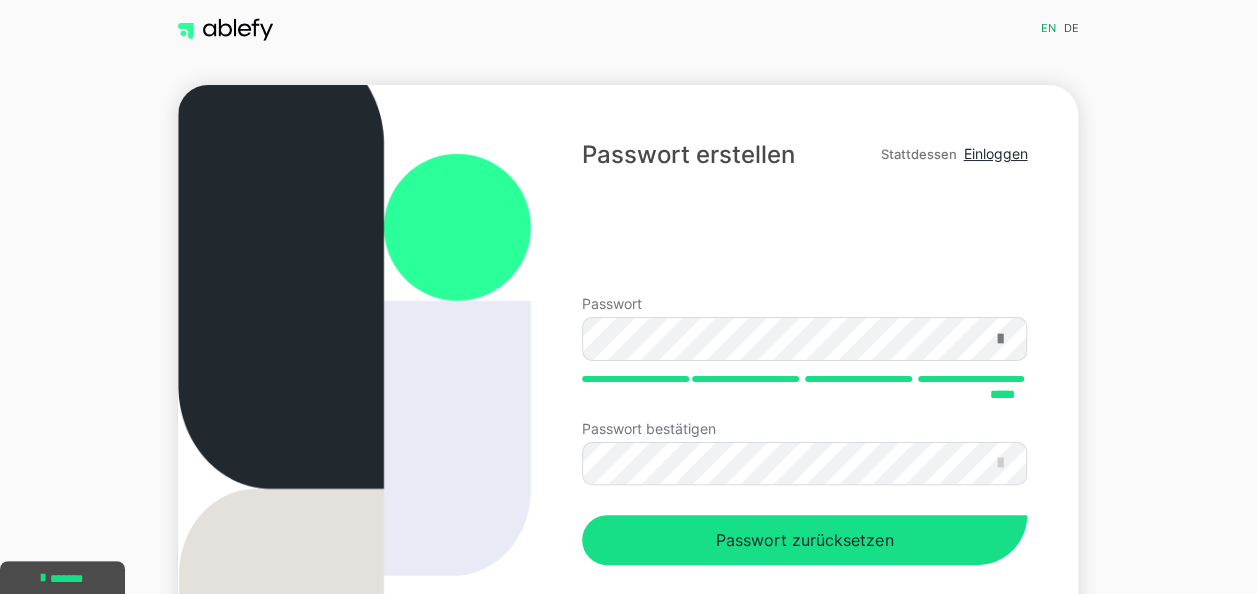 click at bounding box center [999, 339] 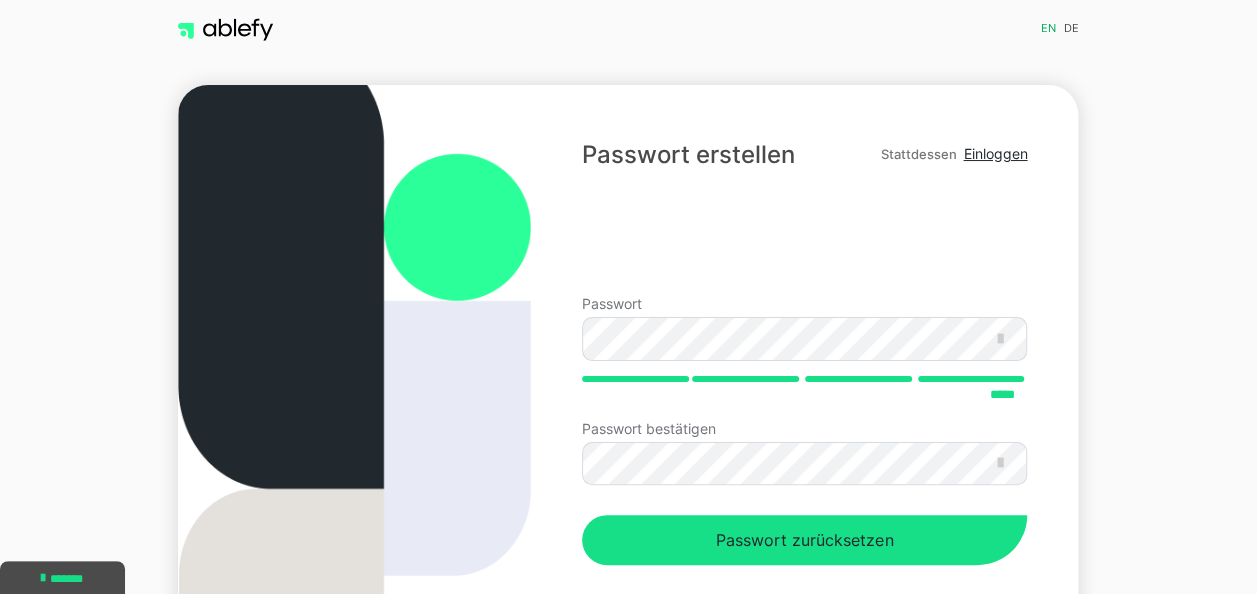 click on "Passwort *****" at bounding box center (804, 359) 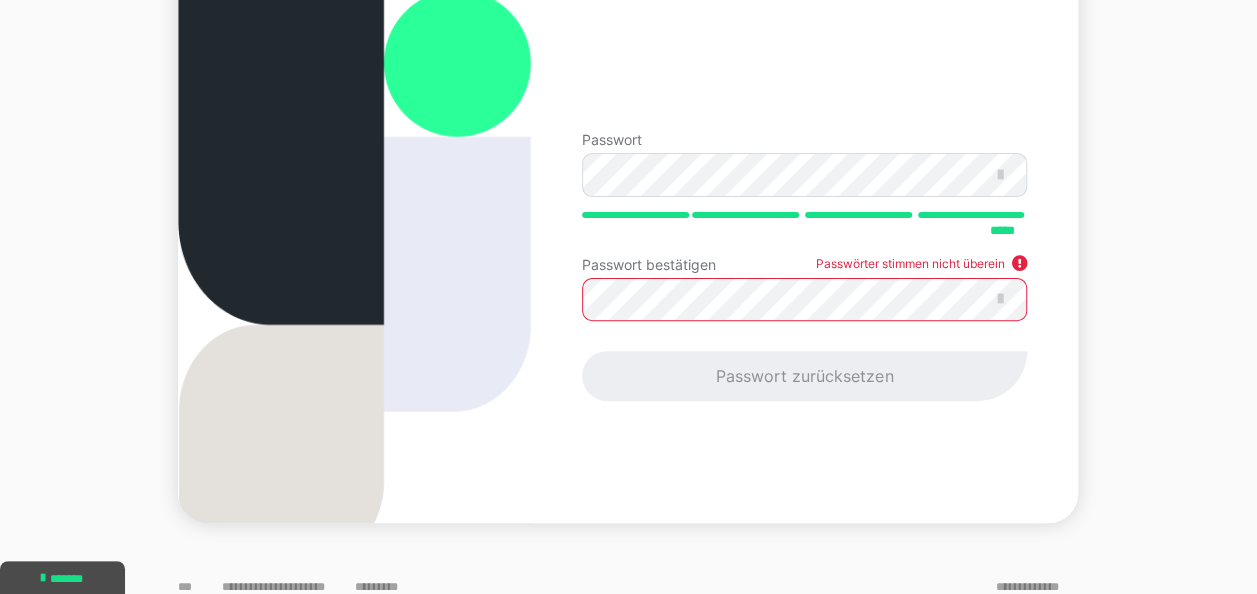 scroll, scrollTop: 181, scrollLeft: 0, axis: vertical 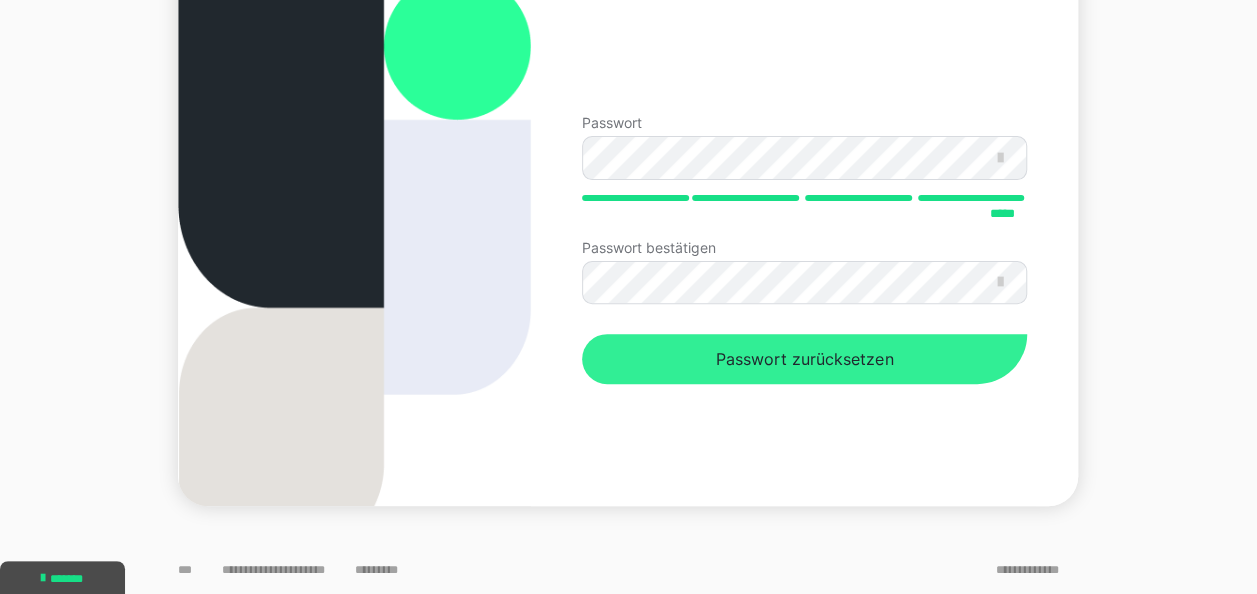 click on "Passwort zurücksetzen" at bounding box center (804, 359) 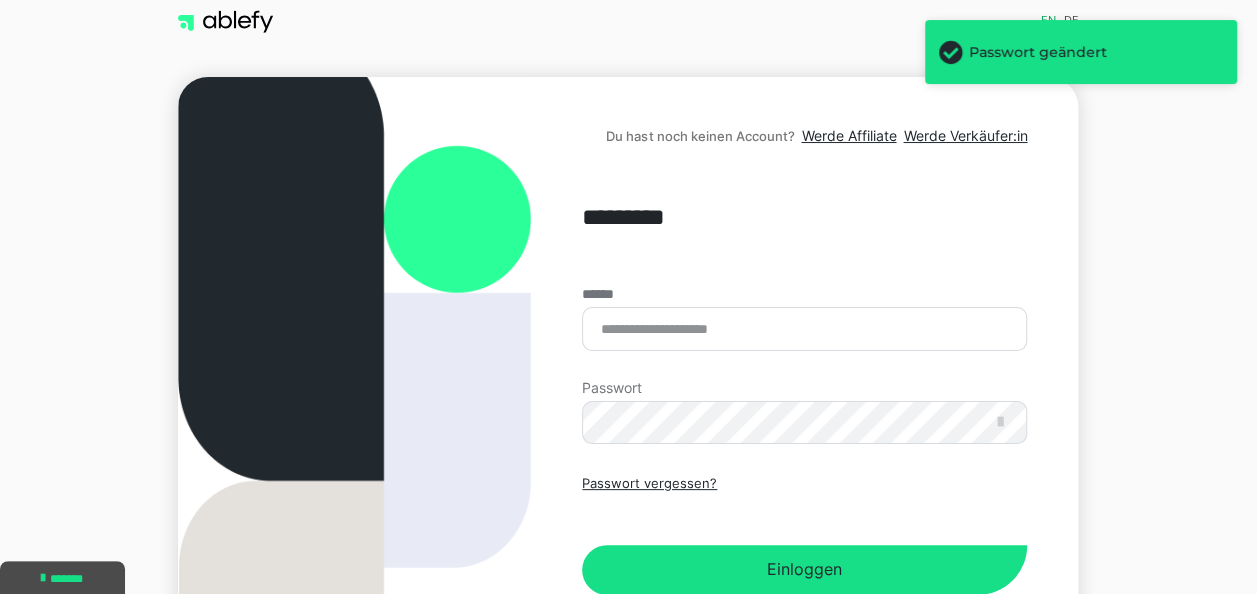 scroll, scrollTop: 0, scrollLeft: 0, axis: both 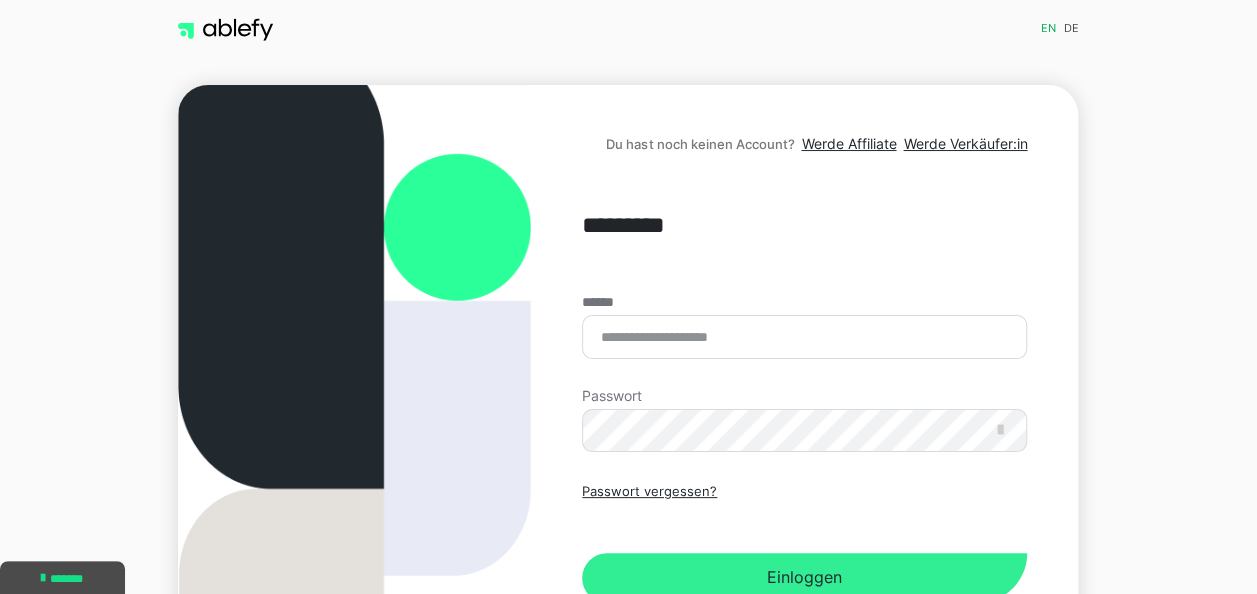 drag, startPoint x: 796, startPoint y: 583, endPoint x: 700, endPoint y: 574, distance: 96.42095 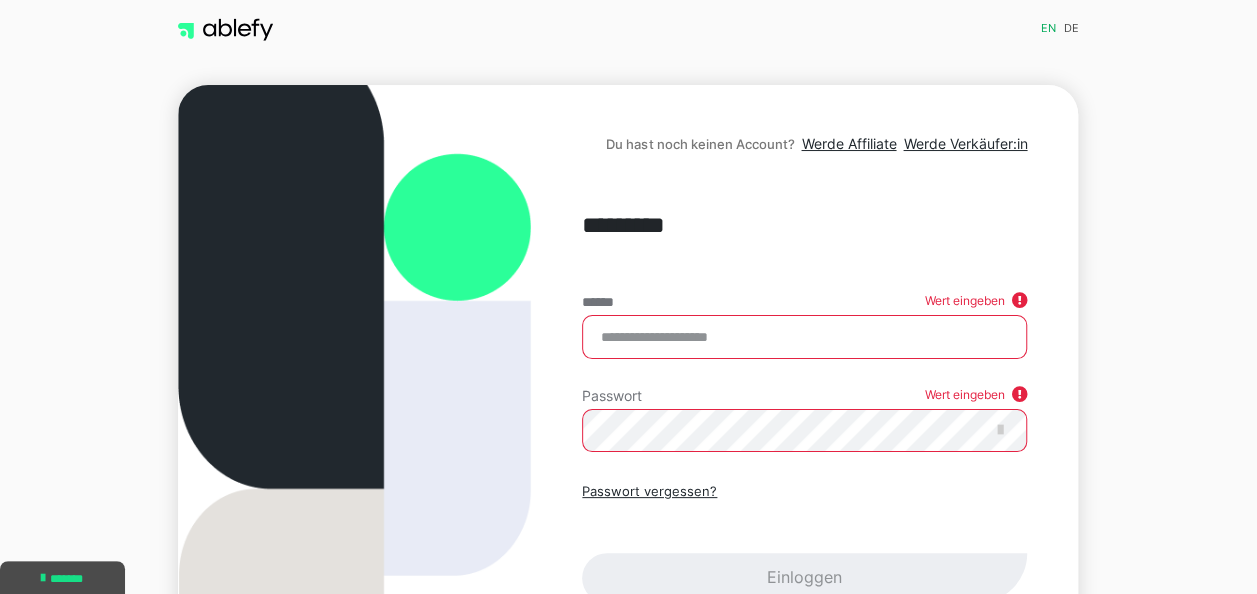 click on "******" at bounding box center [804, 337] 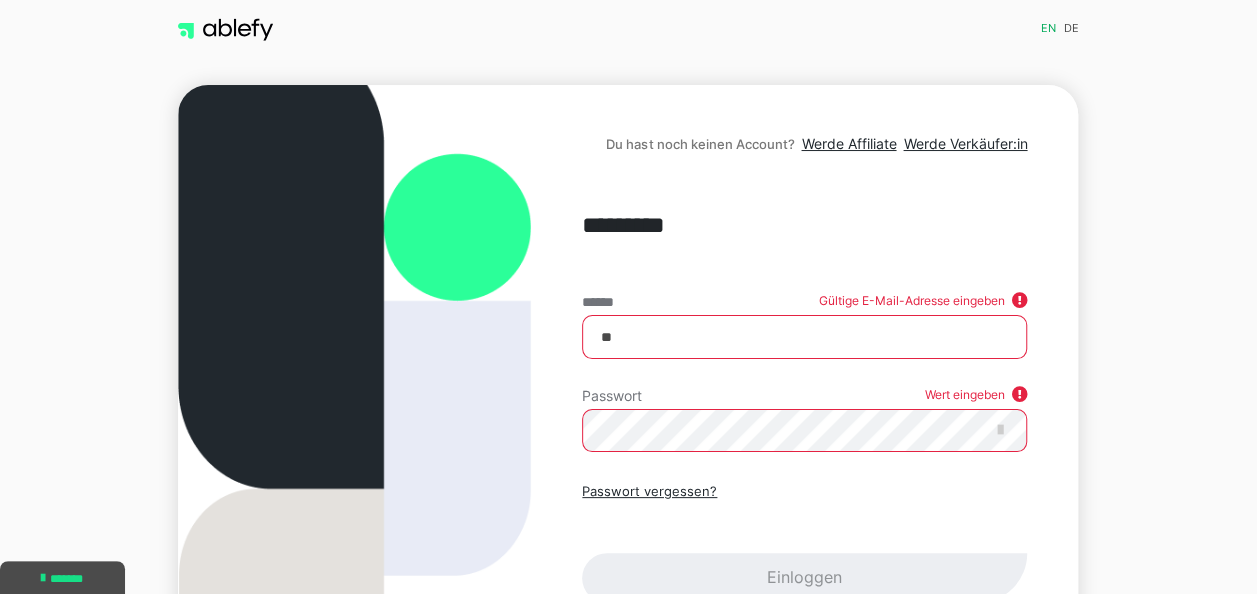 type on "*" 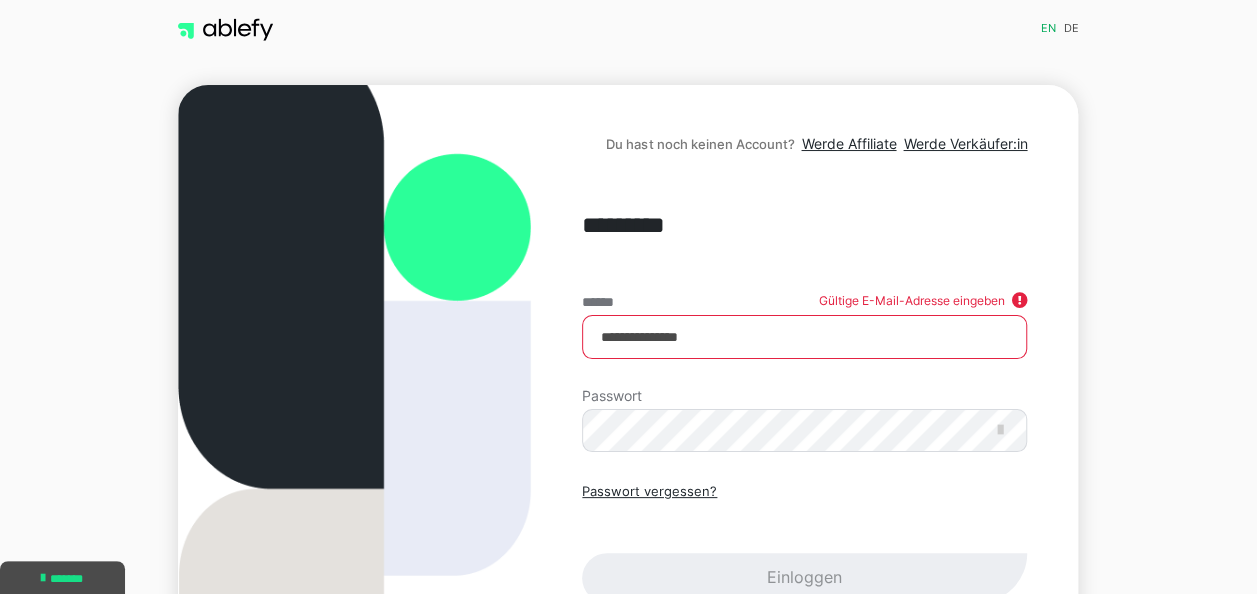 click on "Passwort vergessen? Einloggen" at bounding box center [804, 542] 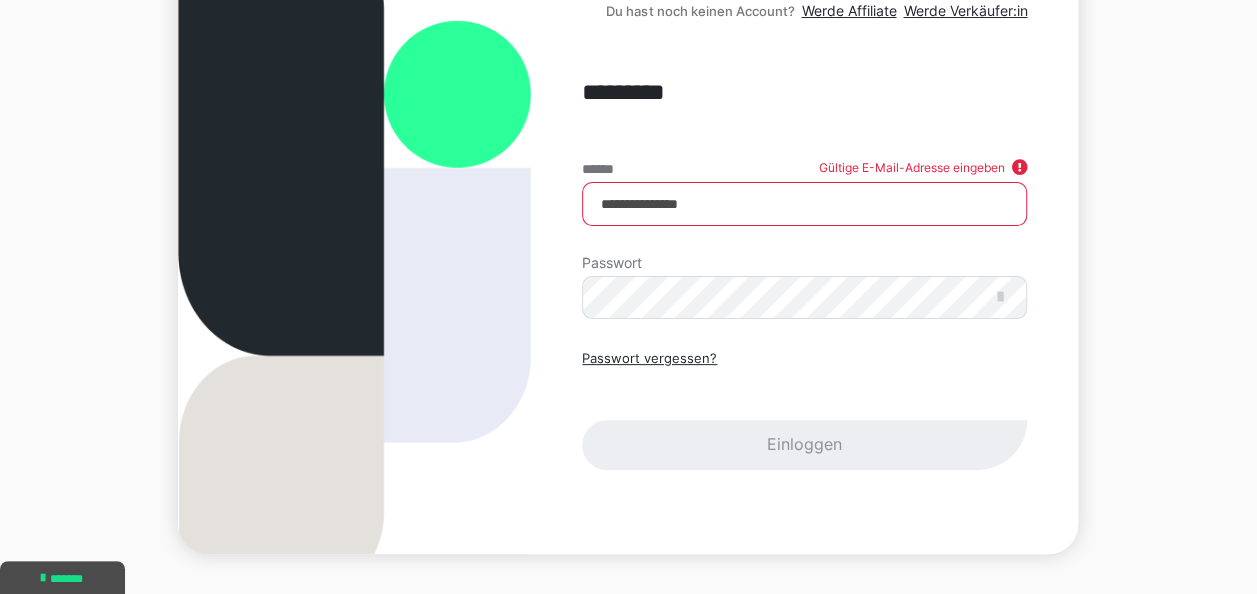 scroll, scrollTop: 181, scrollLeft: 0, axis: vertical 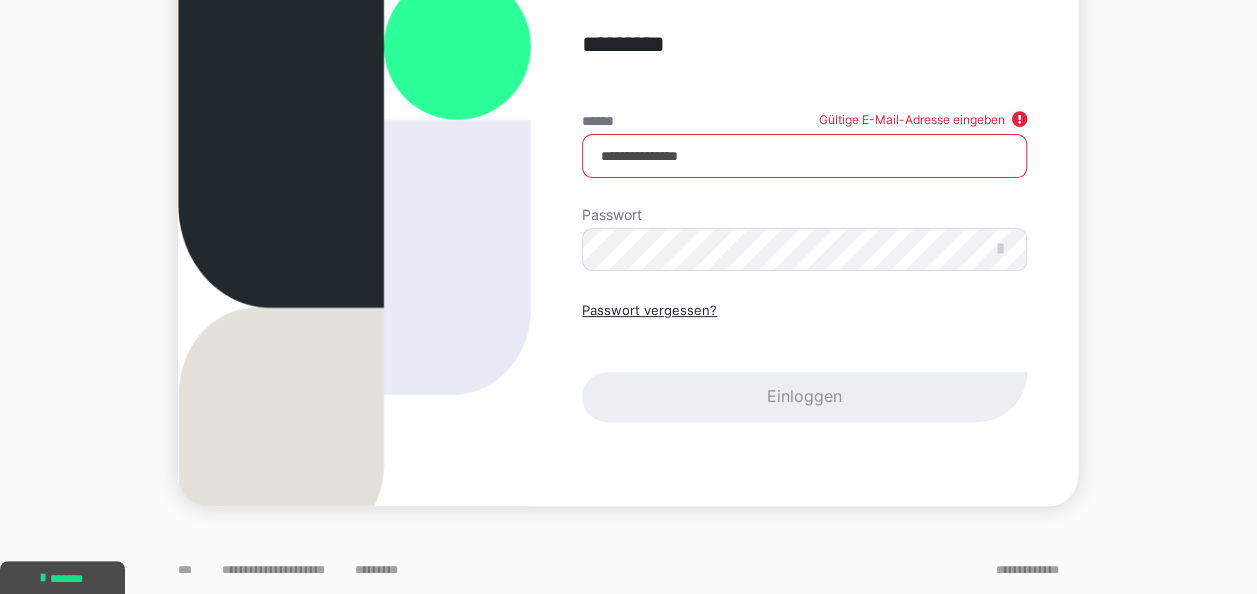 click on "**********" at bounding box center [804, 156] 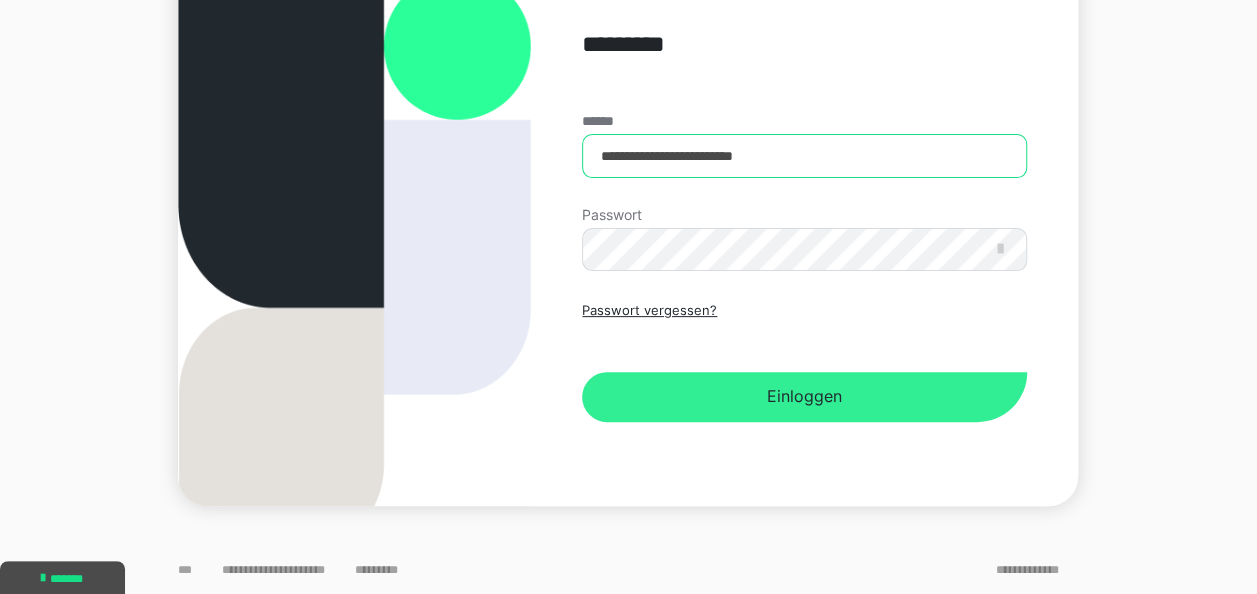 type on "**********" 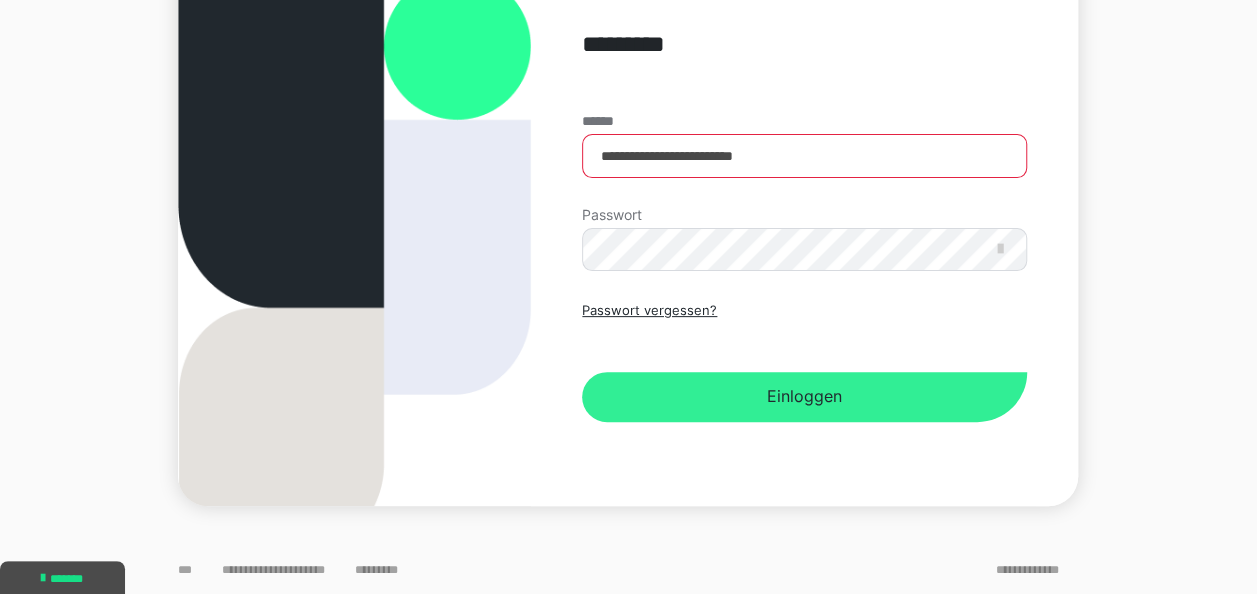 click on "Einloggen" at bounding box center [804, 397] 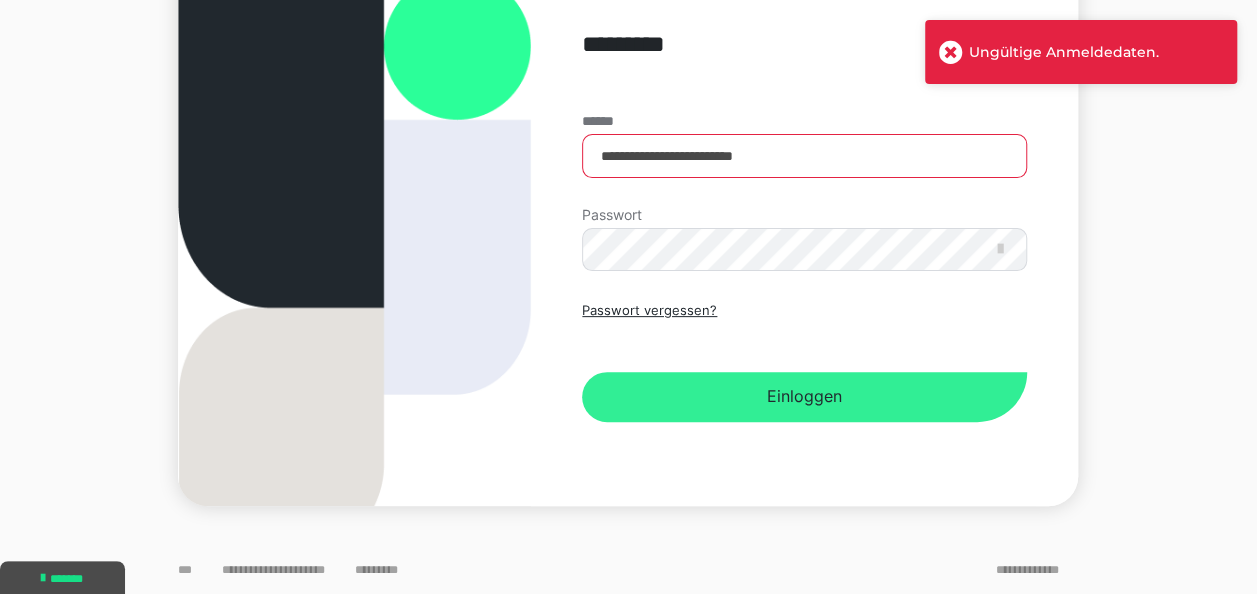 click on "Einloggen" at bounding box center (804, 397) 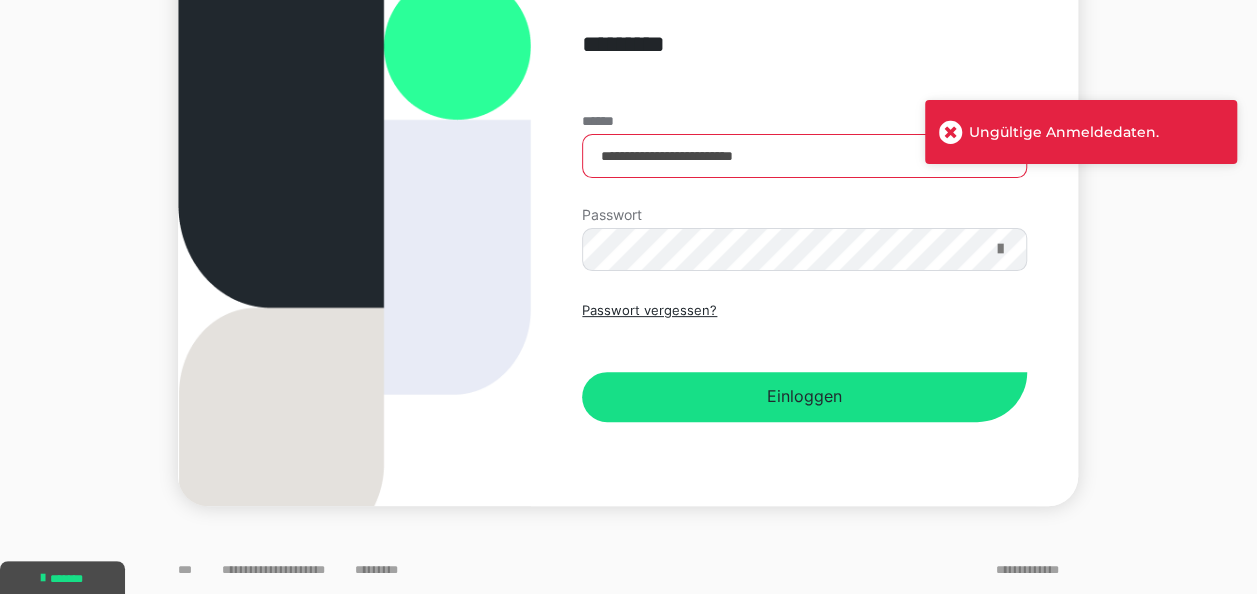 click at bounding box center (999, 249) 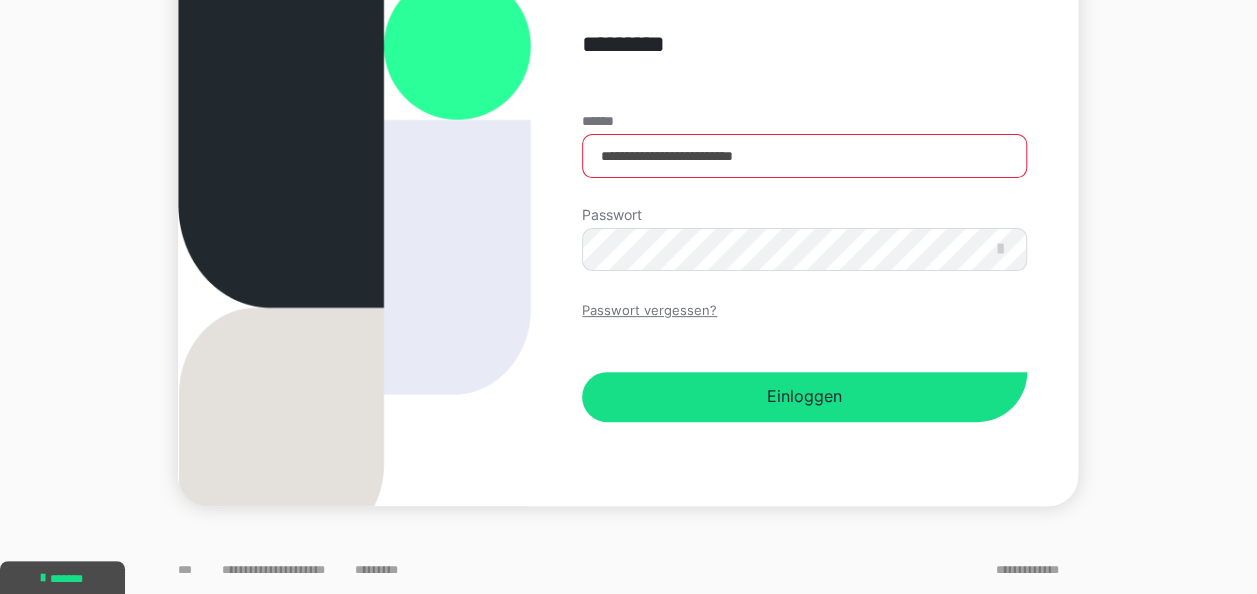 click on "Passwort vergessen?" at bounding box center [649, 311] 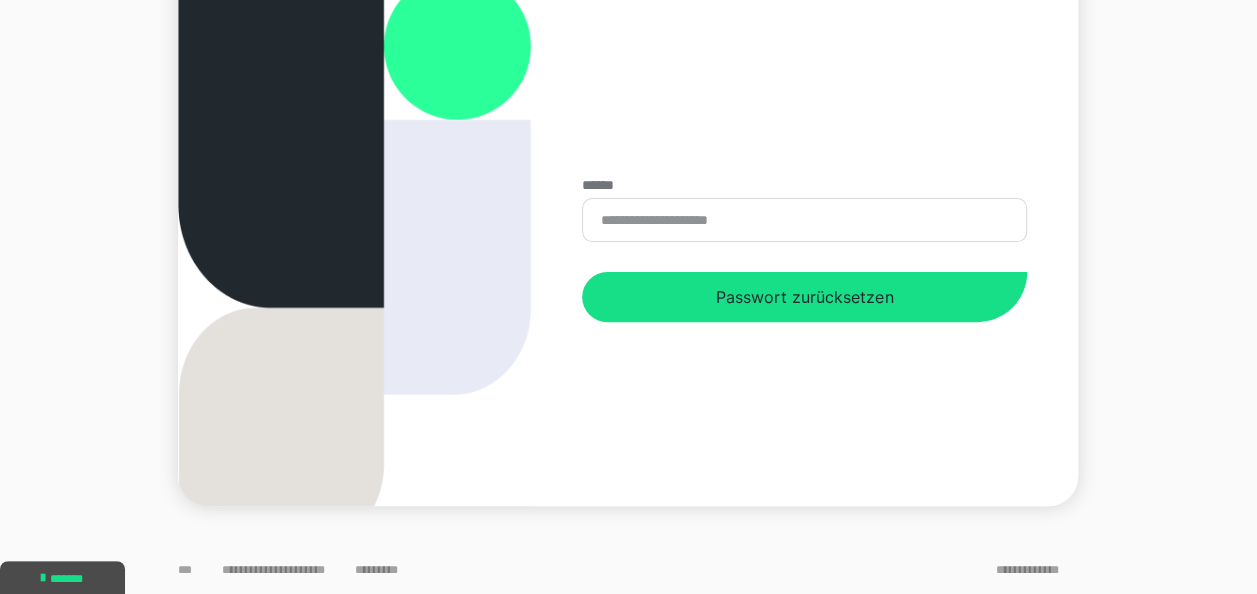 scroll, scrollTop: 0, scrollLeft: 0, axis: both 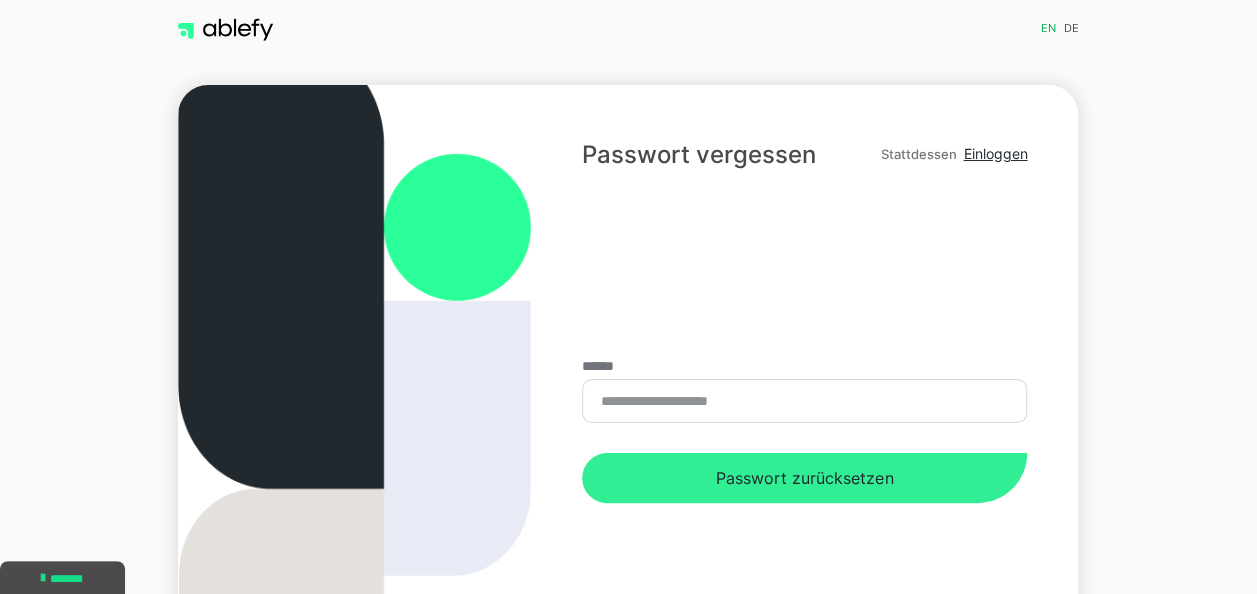 click on "Passwort zurücksetzen" at bounding box center (804, 478) 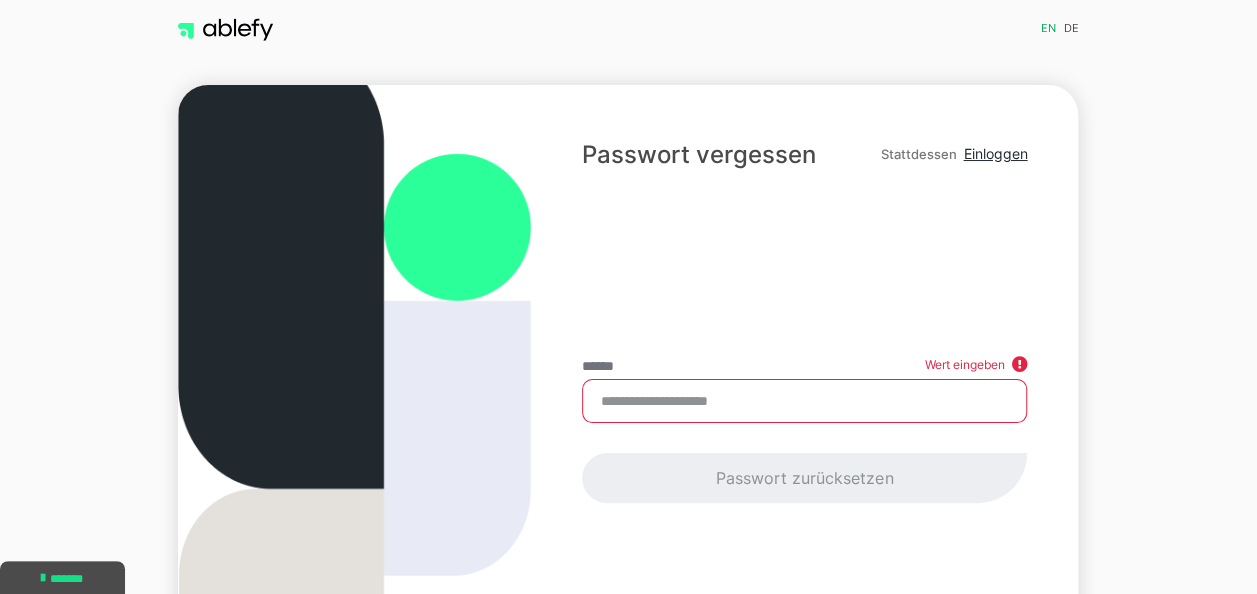 click on "******" at bounding box center [804, 401] 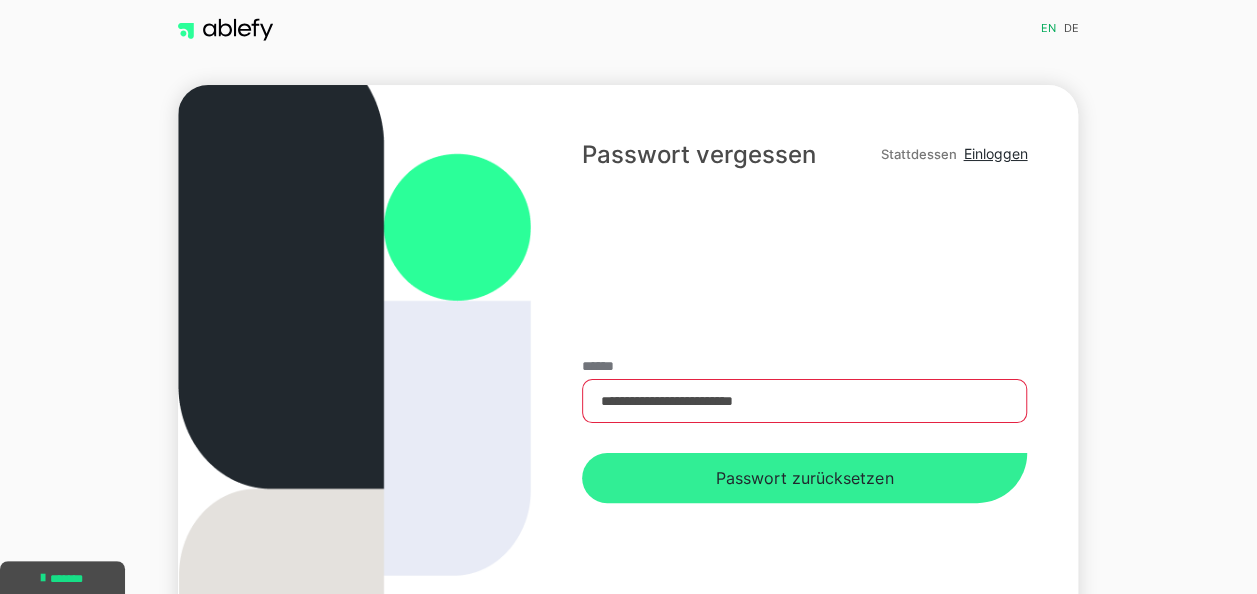 click on "Passwort zurücksetzen" at bounding box center [804, 478] 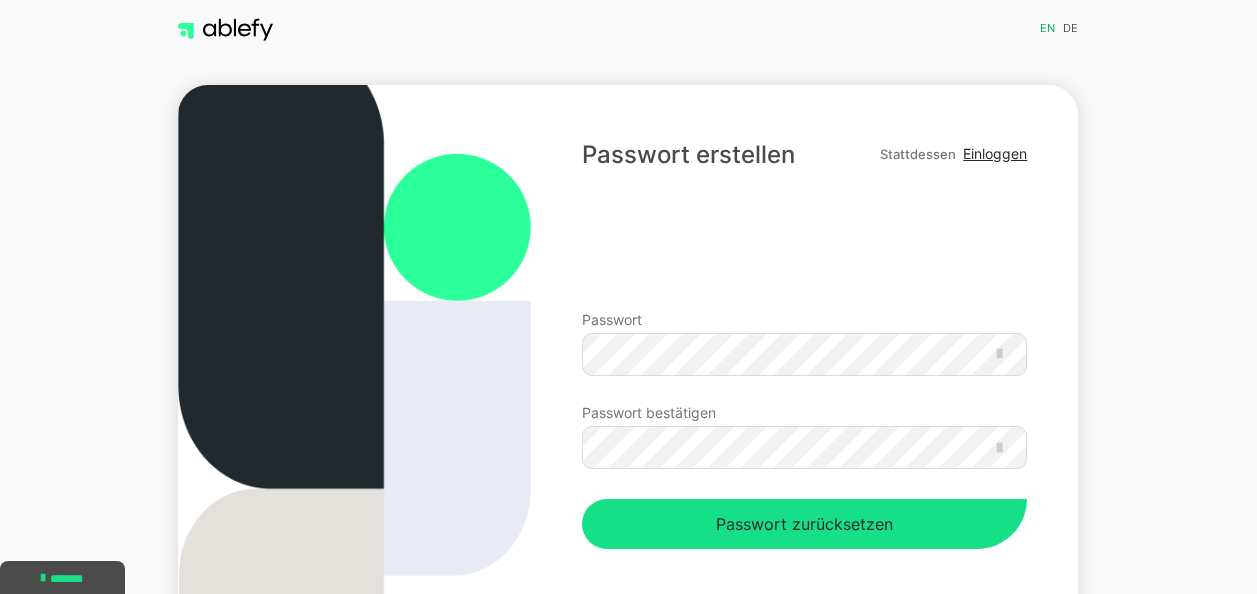 scroll, scrollTop: 0, scrollLeft: 0, axis: both 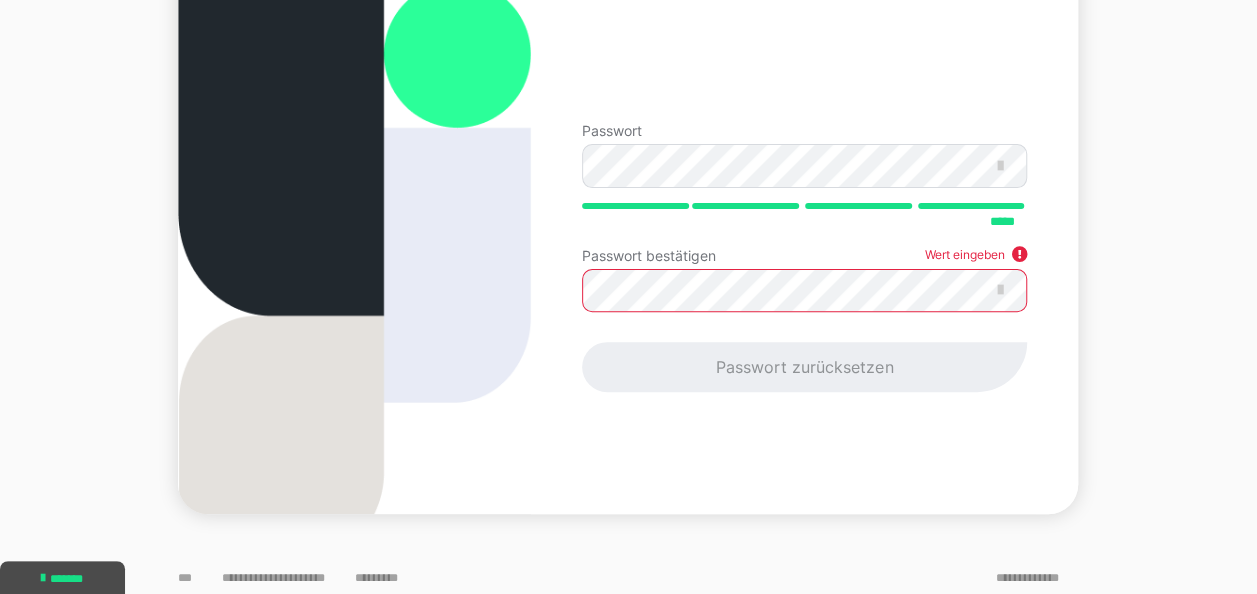click on "Passwort ***** Passwort bestätigen Wert eingeben Passwort zurücksetzen" at bounding box center [804, 258] 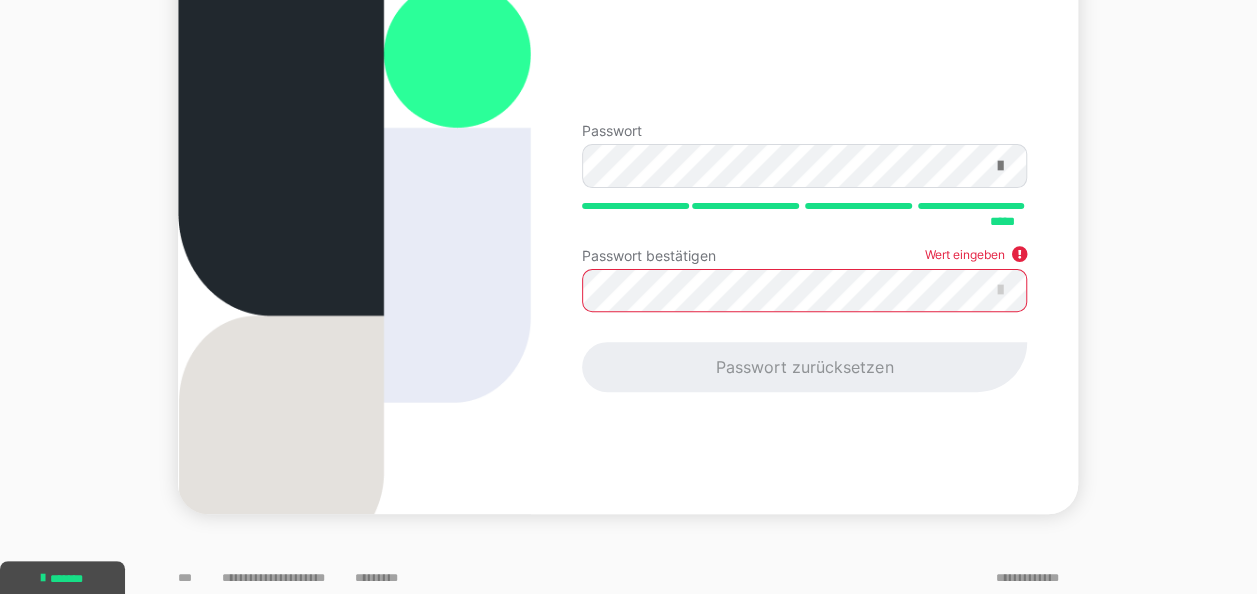 click at bounding box center (999, 166) 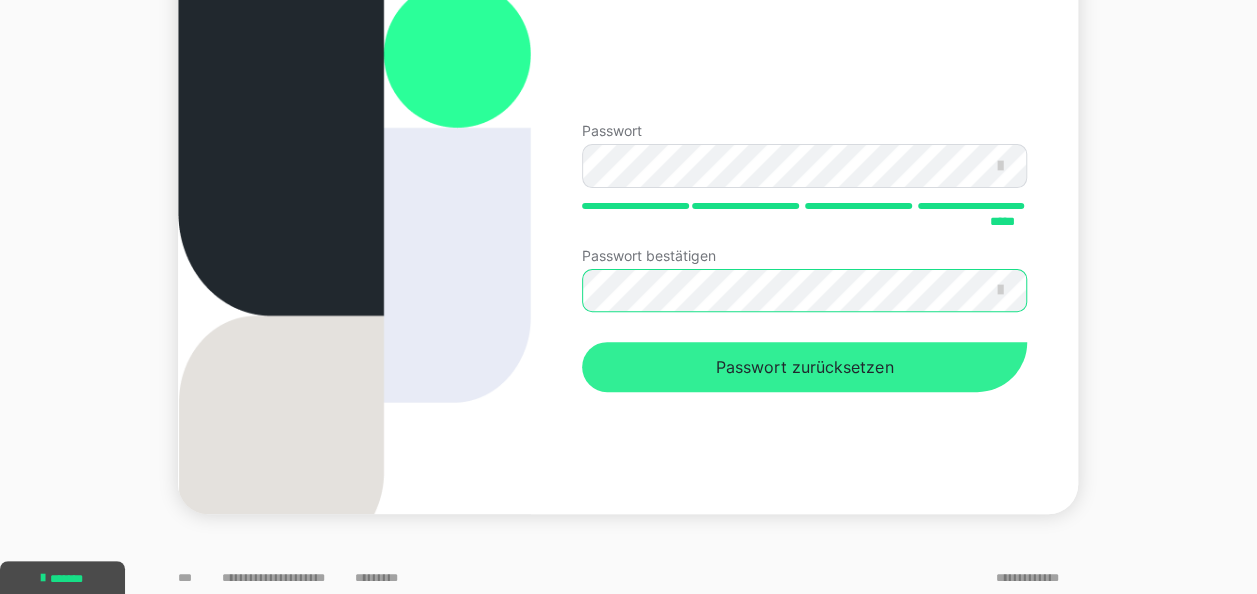 click on "Passwort zurücksetzen" at bounding box center [804, 367] 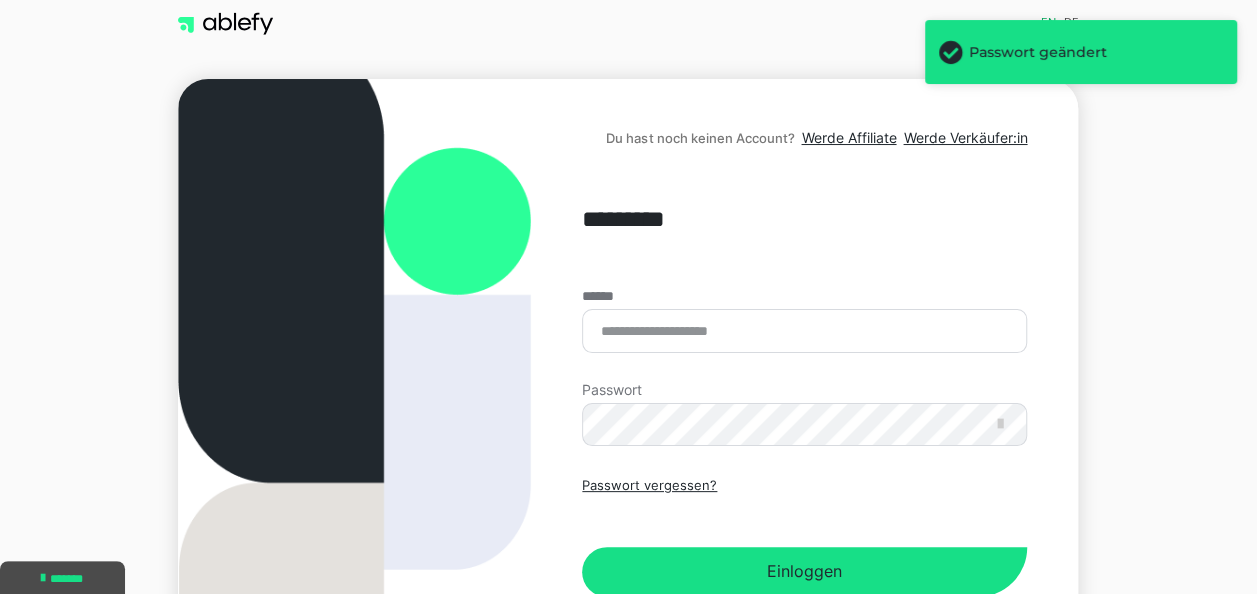 scroll, scrollTop: 0, scrollLeft: 0, axis: both 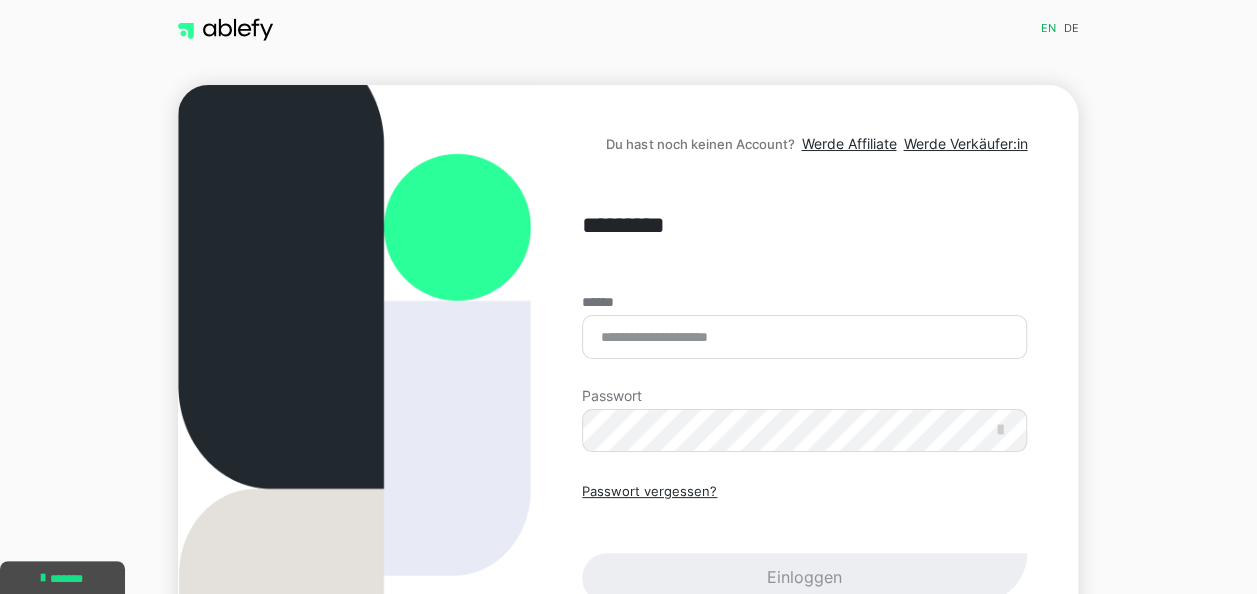 click on "Du hast noch keinen Account? Werde Affiliate Werde Verkäufer:in ********* ****** Passwort Passwort vergessen? Einloggen" at bounding box center [628, 386] 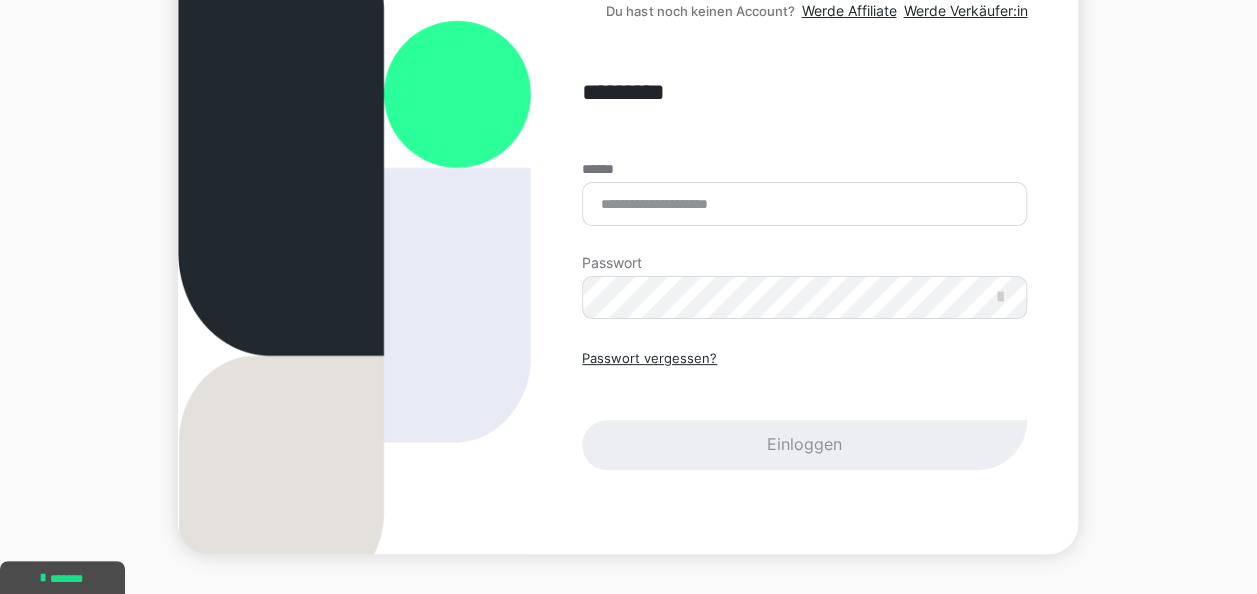 scroll, scrollTop: 181, scrollLeft: 0, axis: vertical 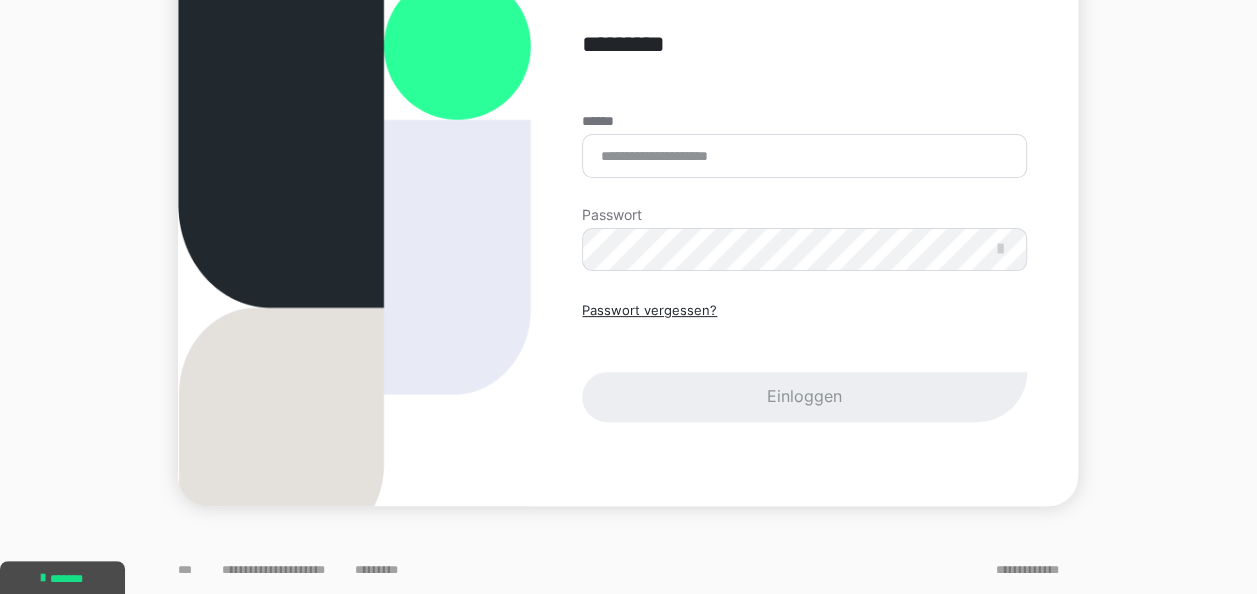 click on "Passwort vergessen? Einloggen" at bounding box center [804, 361] 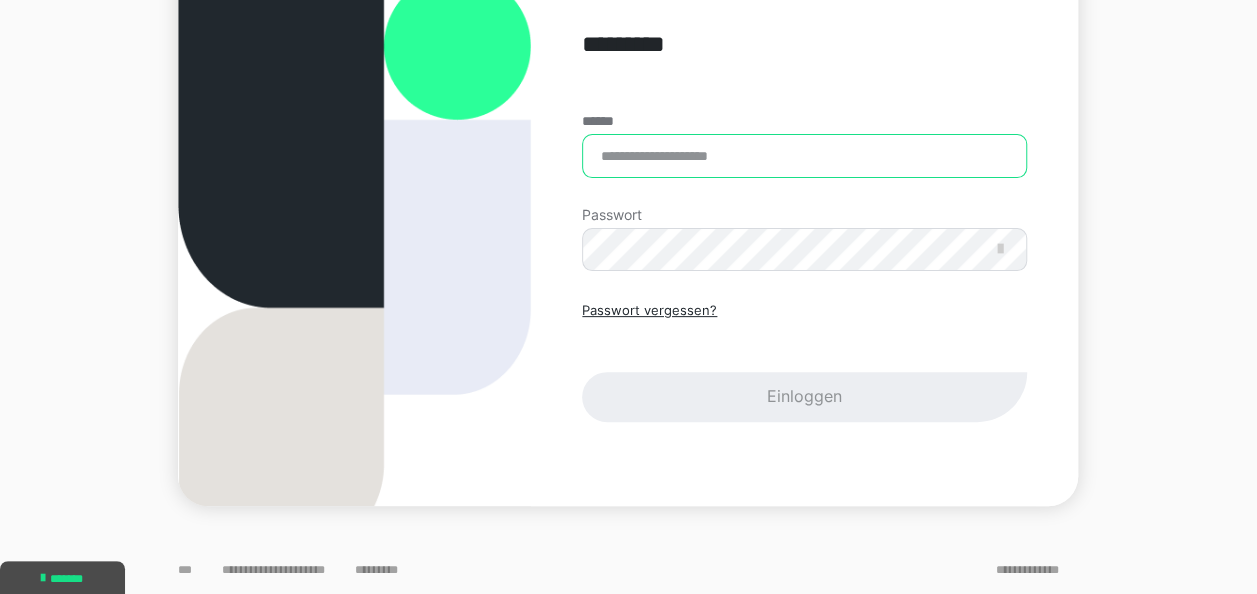 click on "******" at bounding box center [804, 156] 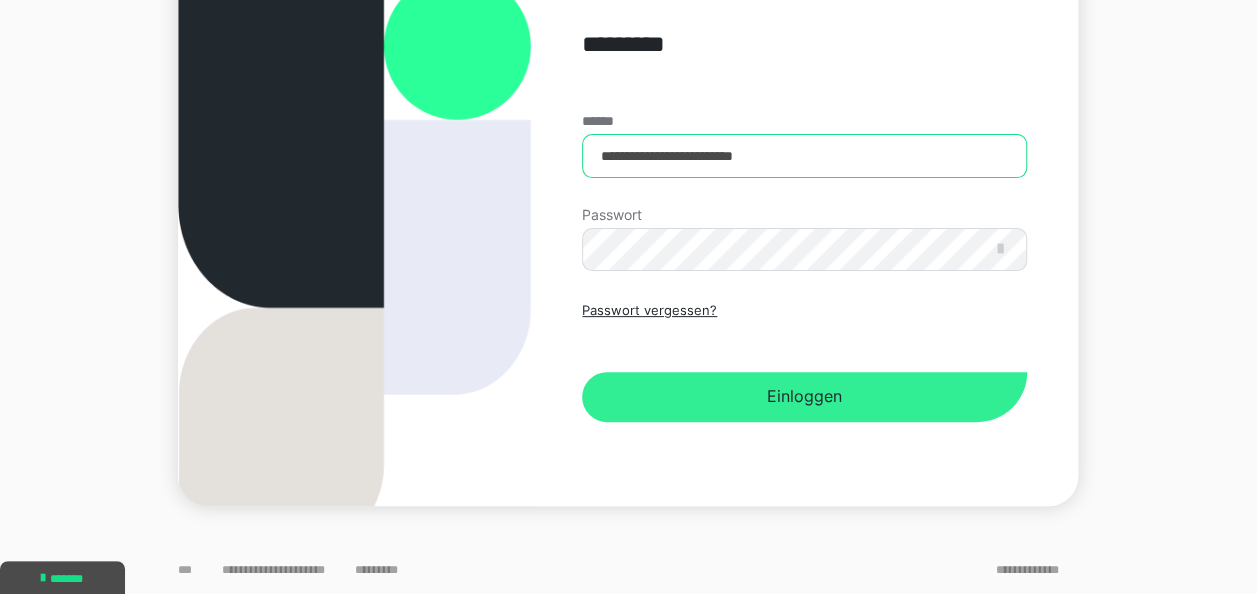 type on "**********" 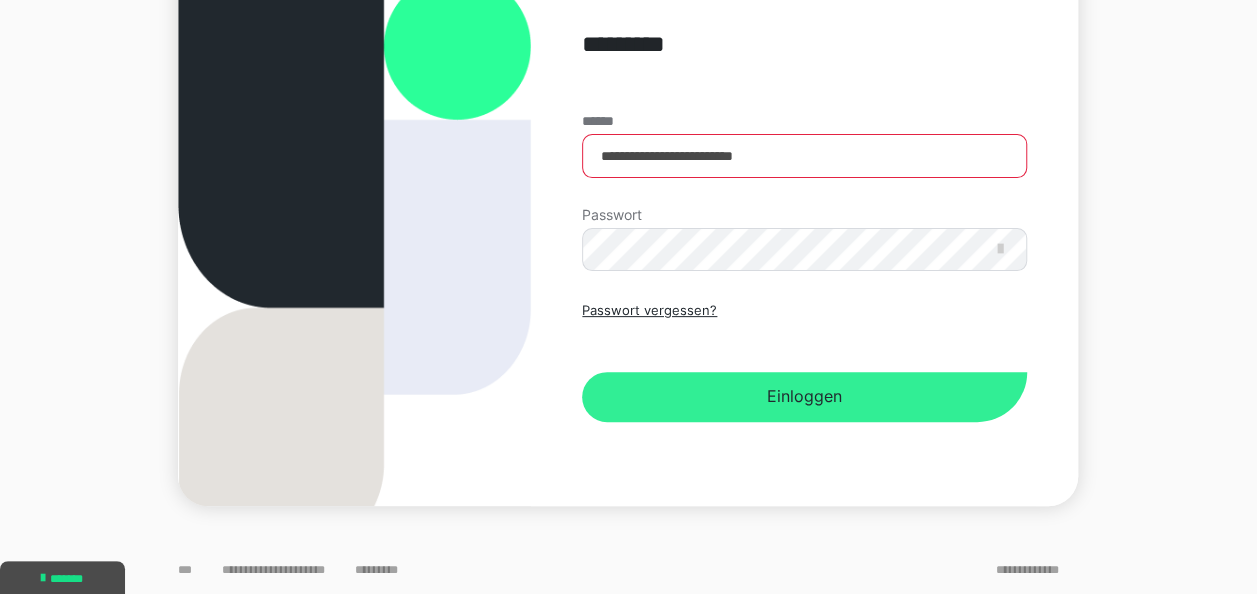 click on "Einloggen" at bounding box center [804, 397] 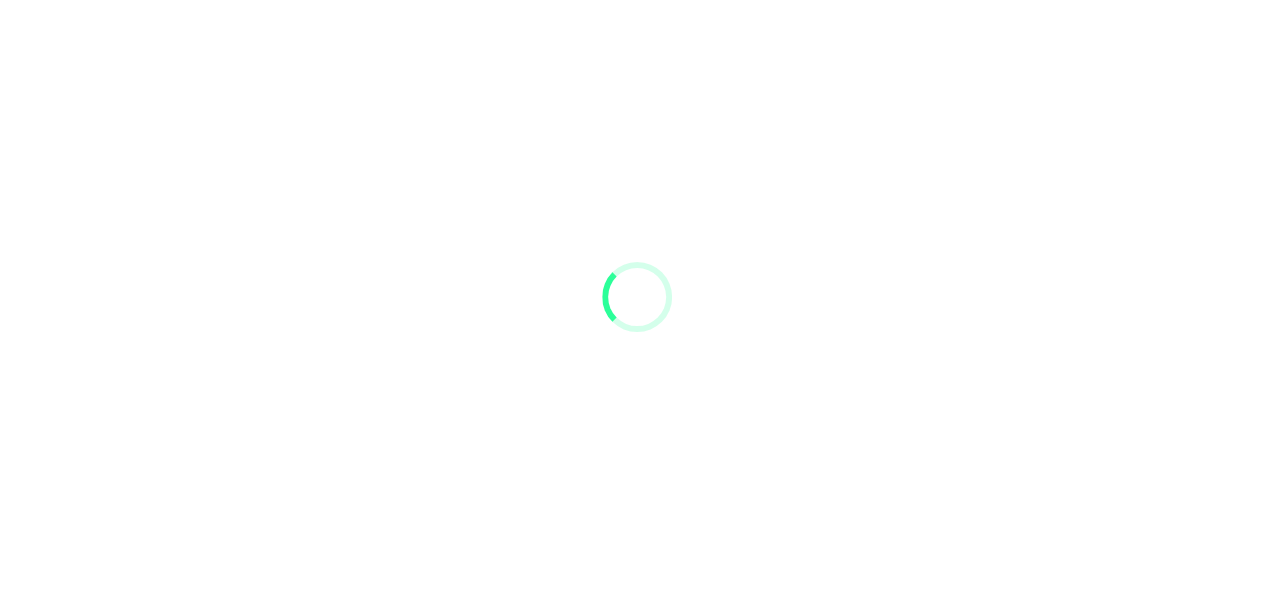 scroll, scrollTop: 0, scrollLeft: 0, axis: both 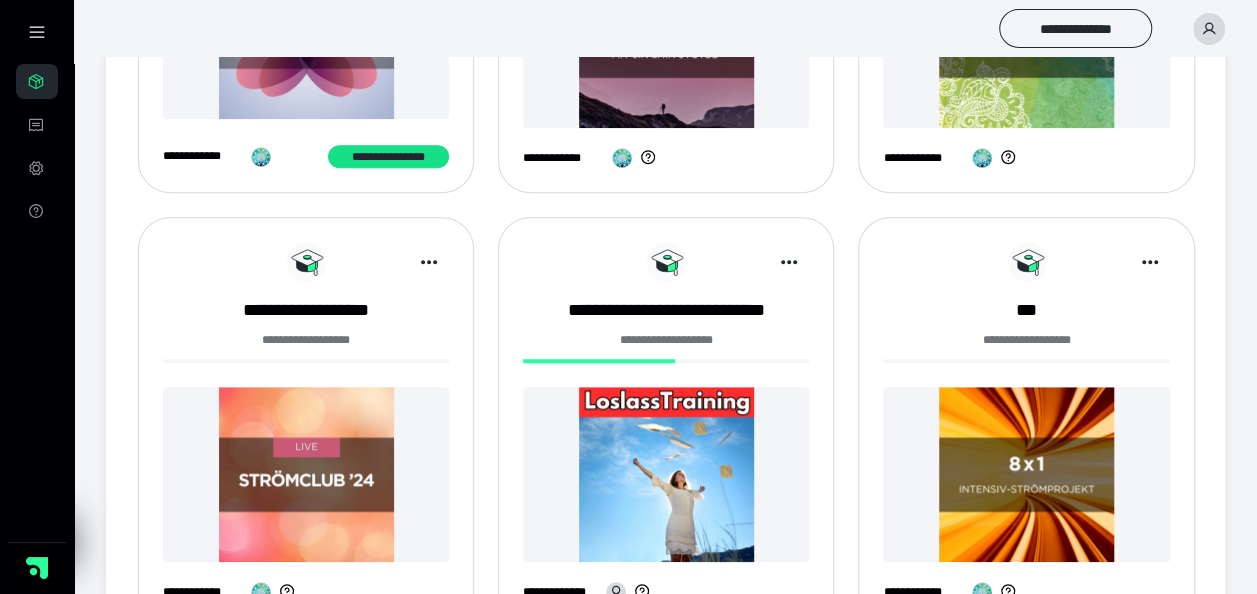 click at bounding box center (306, 474) 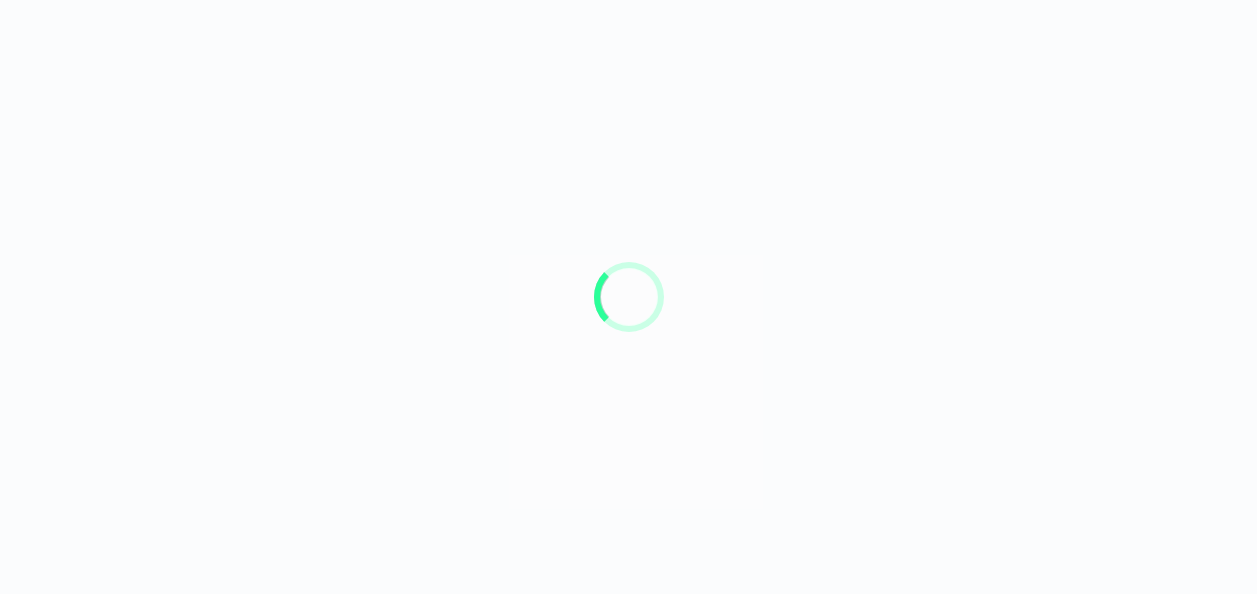 scroll, scrollTop: 0, scrollLeft: 0, axis: both 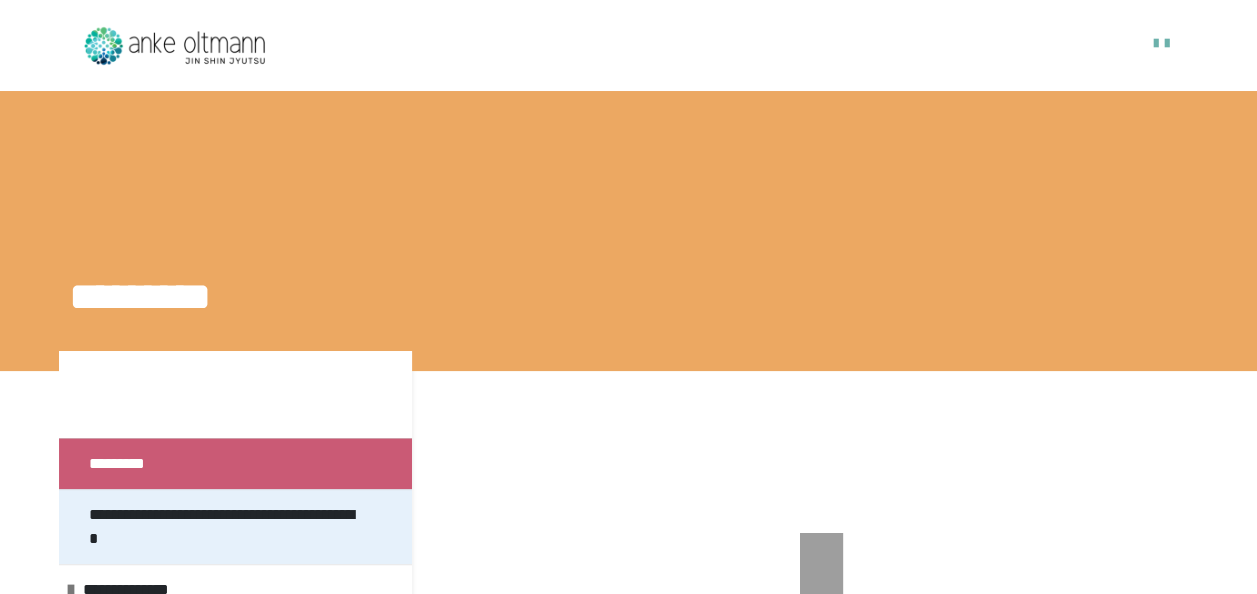 click on "**********" at bounding box center (227, 527) 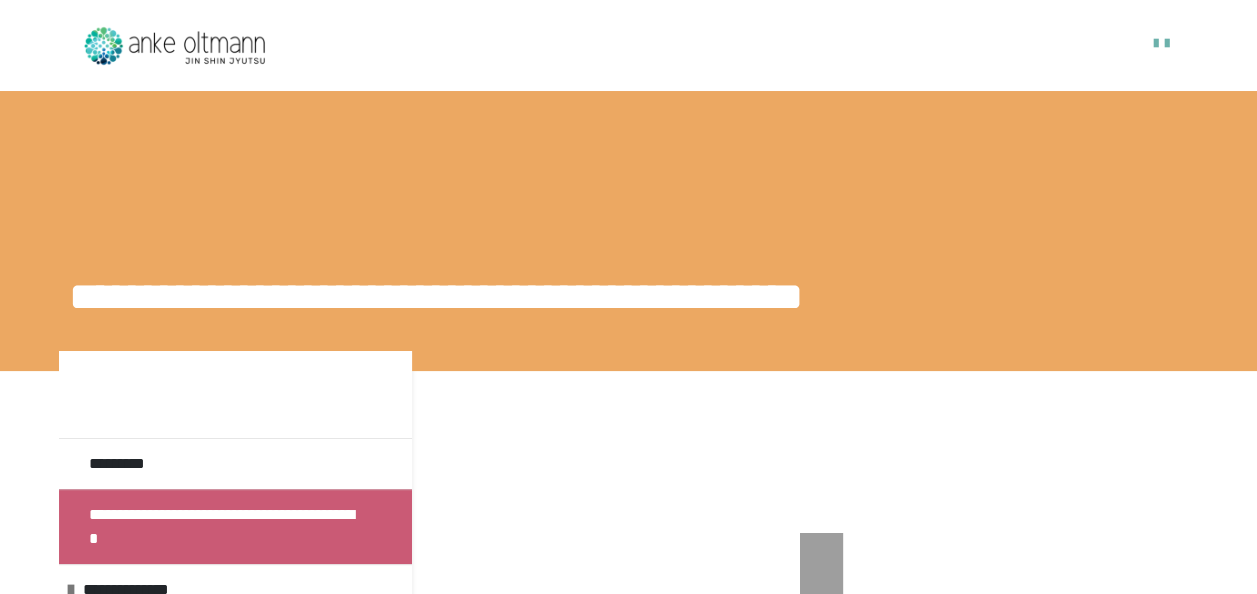 click on "[FIRST] [LAST]" at bounding box center [628, 715] 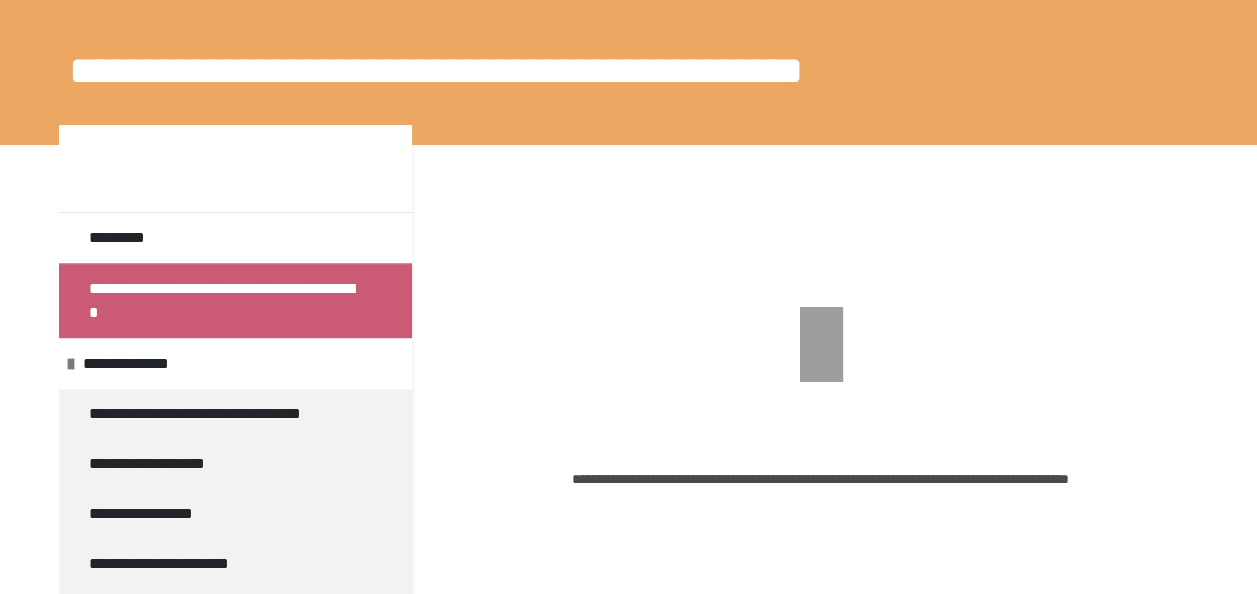 scroll, scrollTop: 279, scrollLeft: 0, axis: vertical 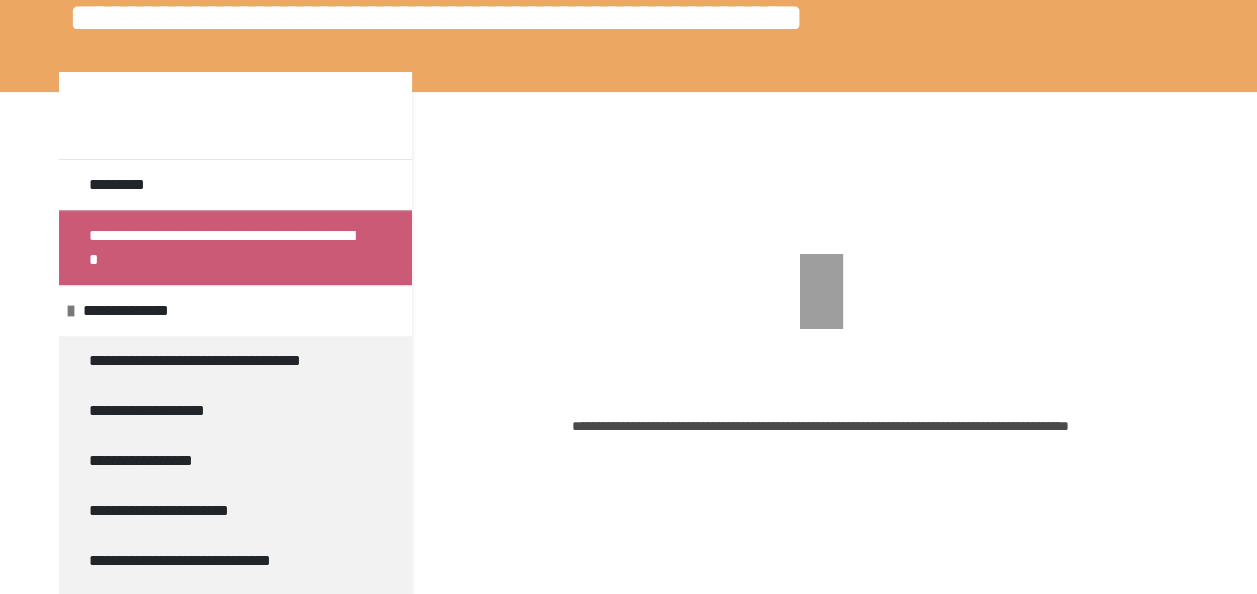 drag, startPoint x: 1258, startPoint y: 586, endPoint x: 722, endPoint y: 492, distance: 544.1801 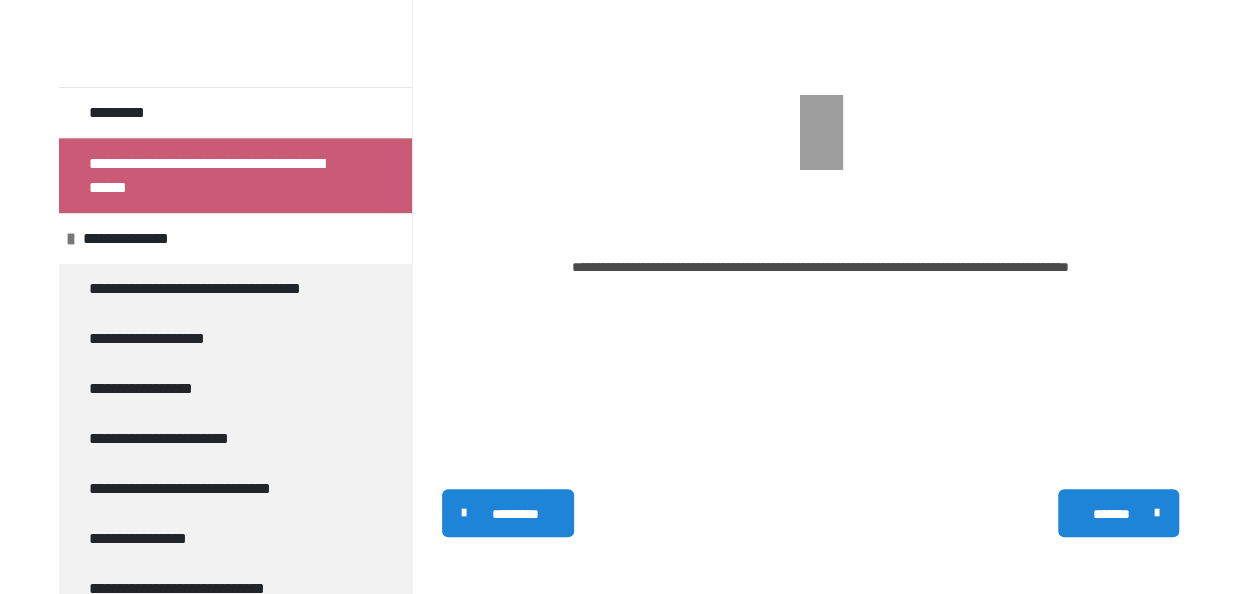 scroll, scrollTop: 441, scrollLeft: 0, axis: vertical 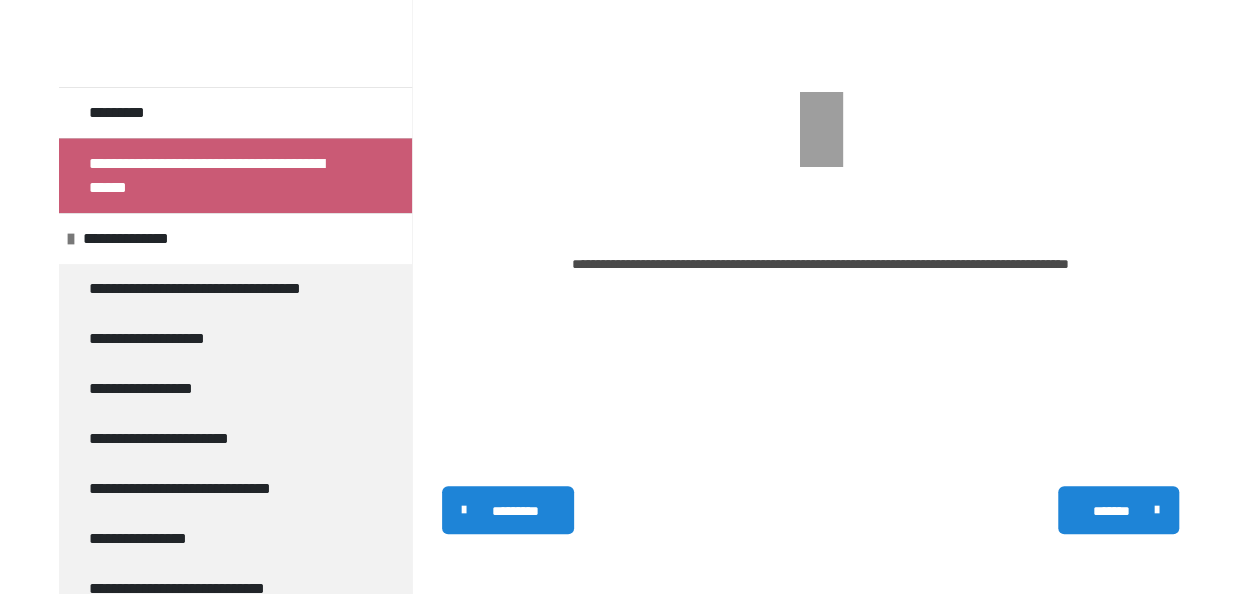 click on "[FIRST] [LAST]" at bounding box center (628, 122) 